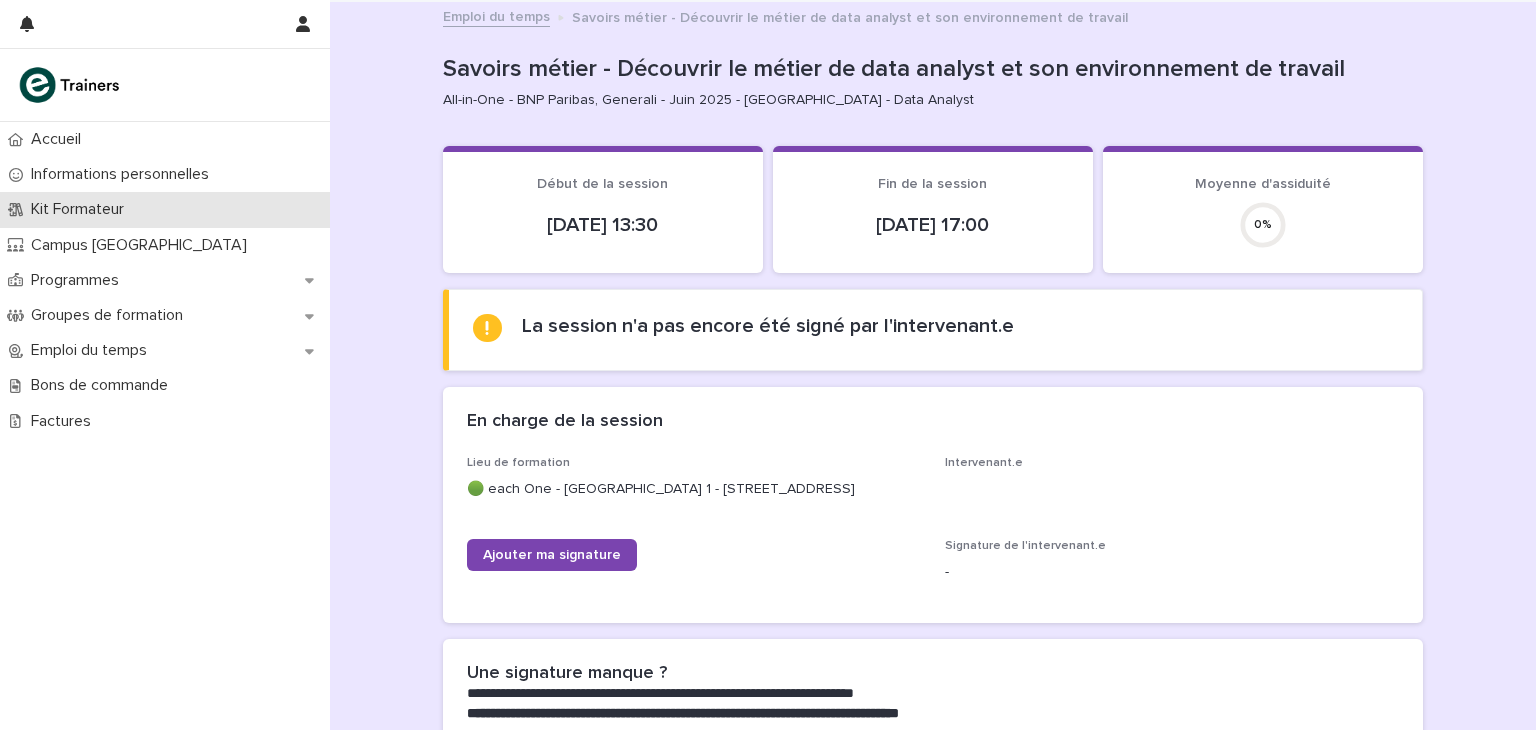 scroll, scrollTop: 0, scrollLeft: 0, axis: both 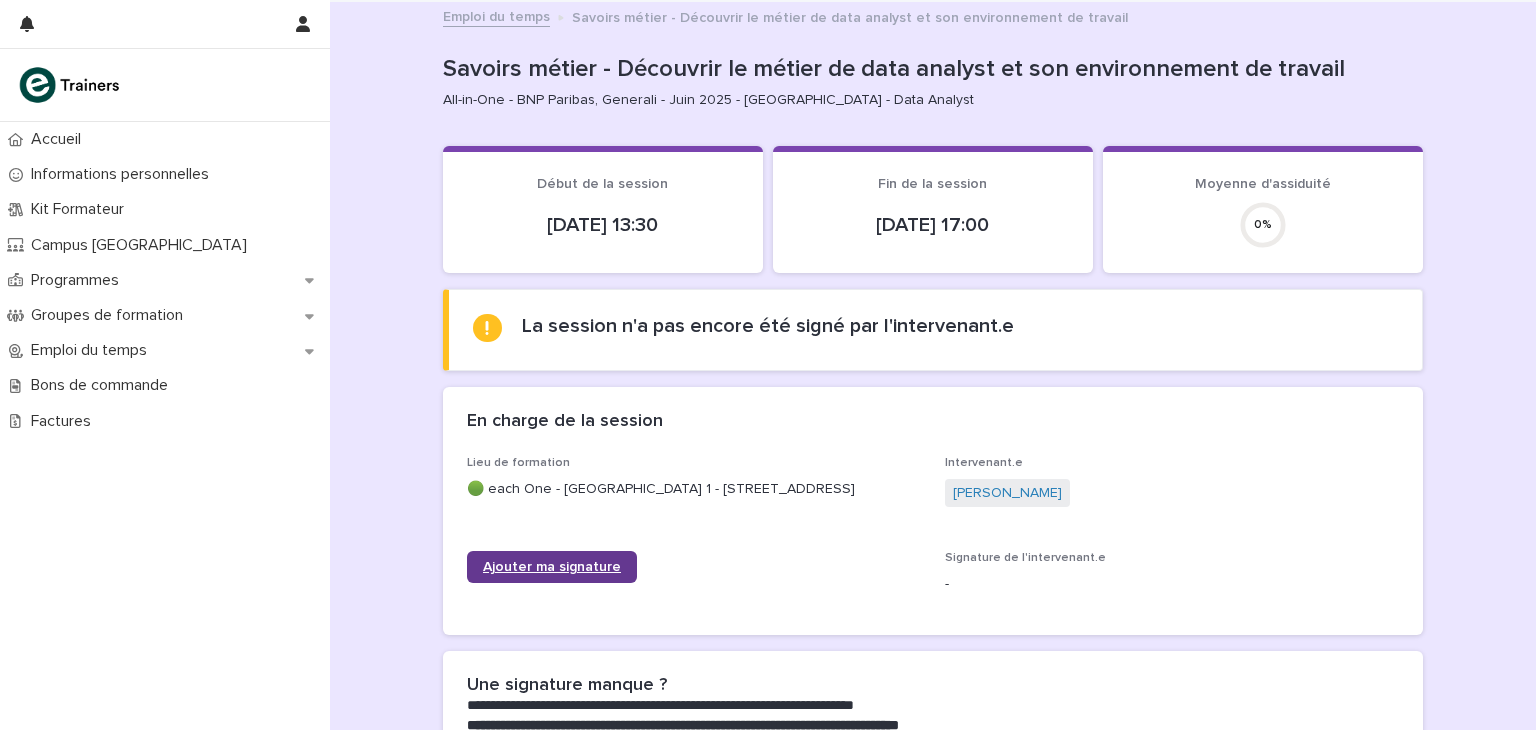 click on "Ajouter ma signature" at bounding box center [552, 567] 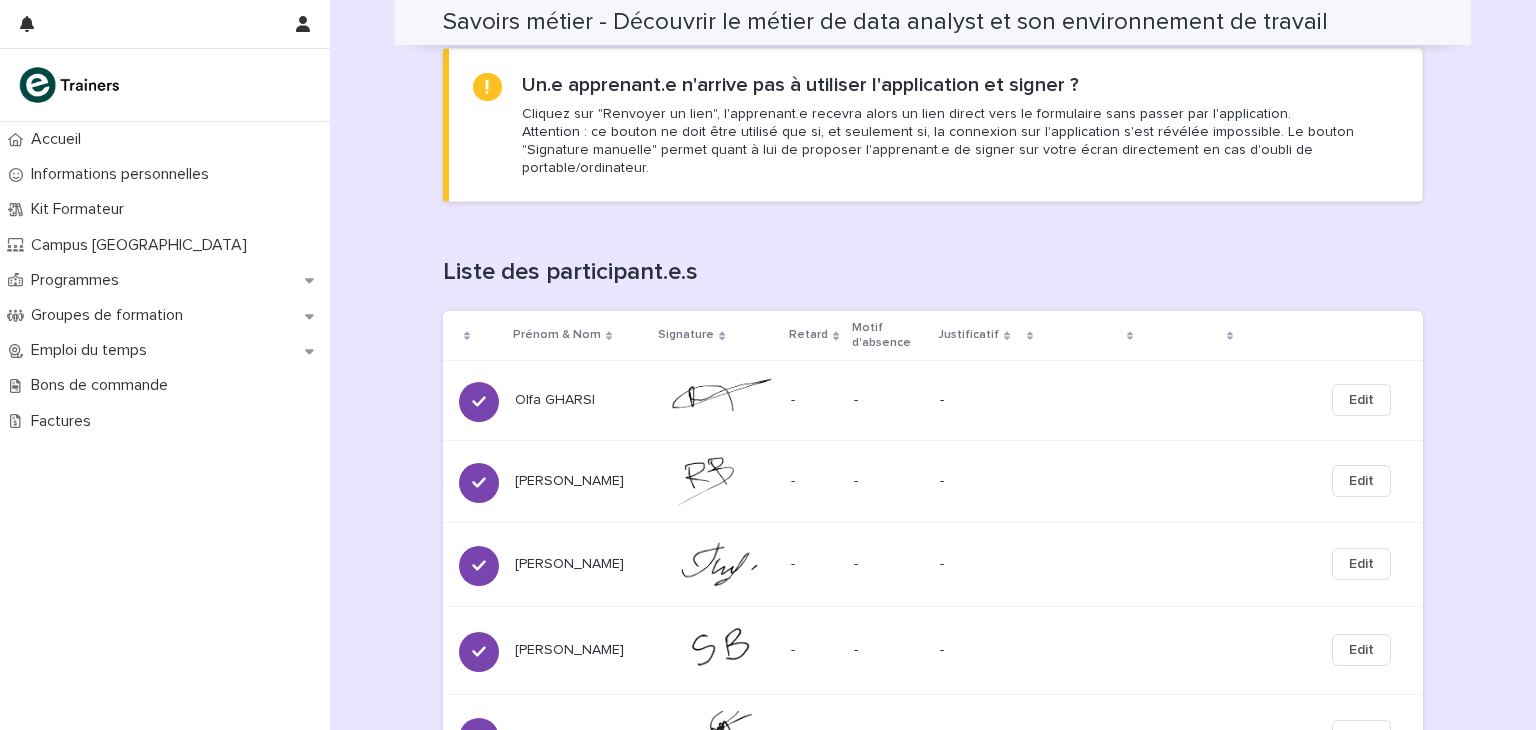 scroll, scrollTop: 581, scrollLeft: 0, axis: vertical 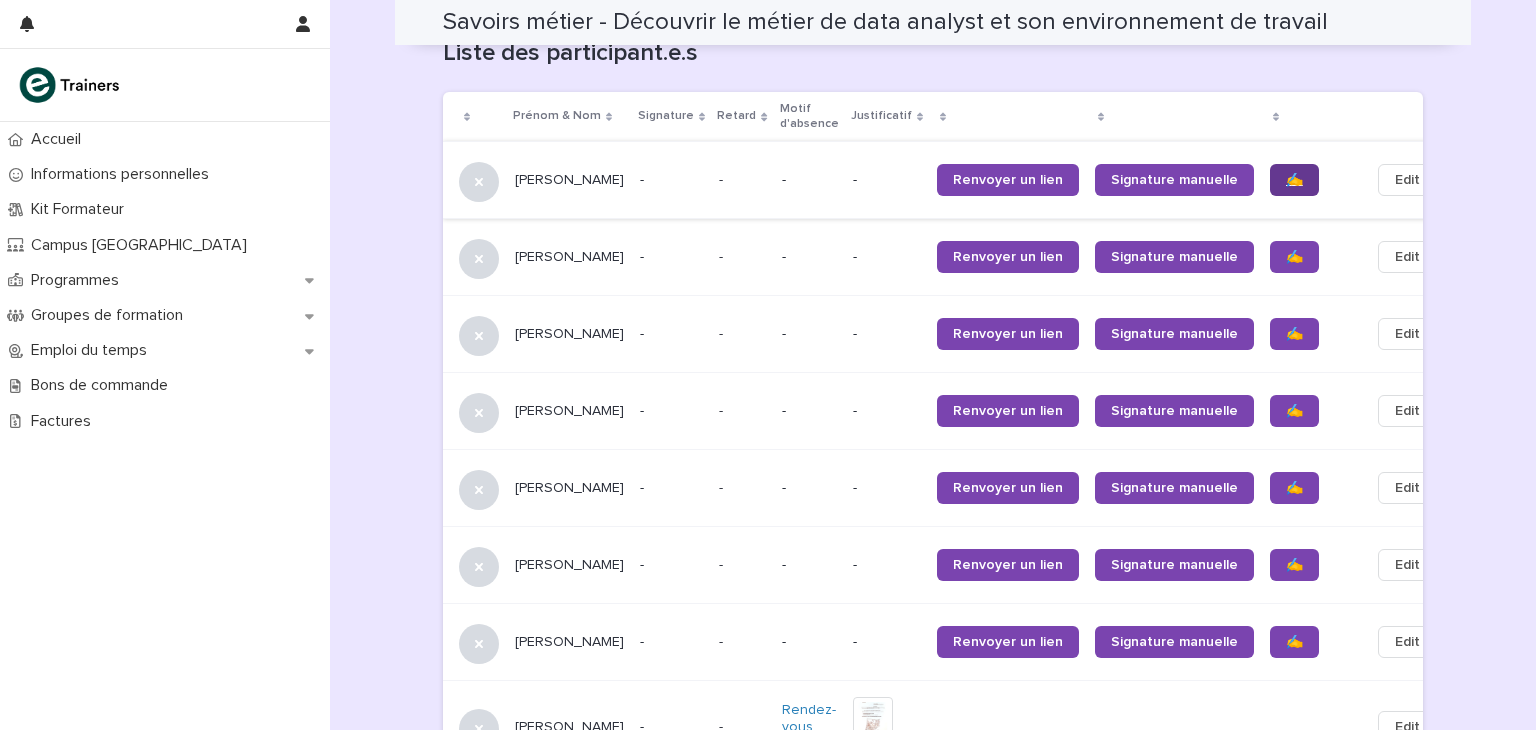 click on "✍️" at bounding box center (1294, 180) 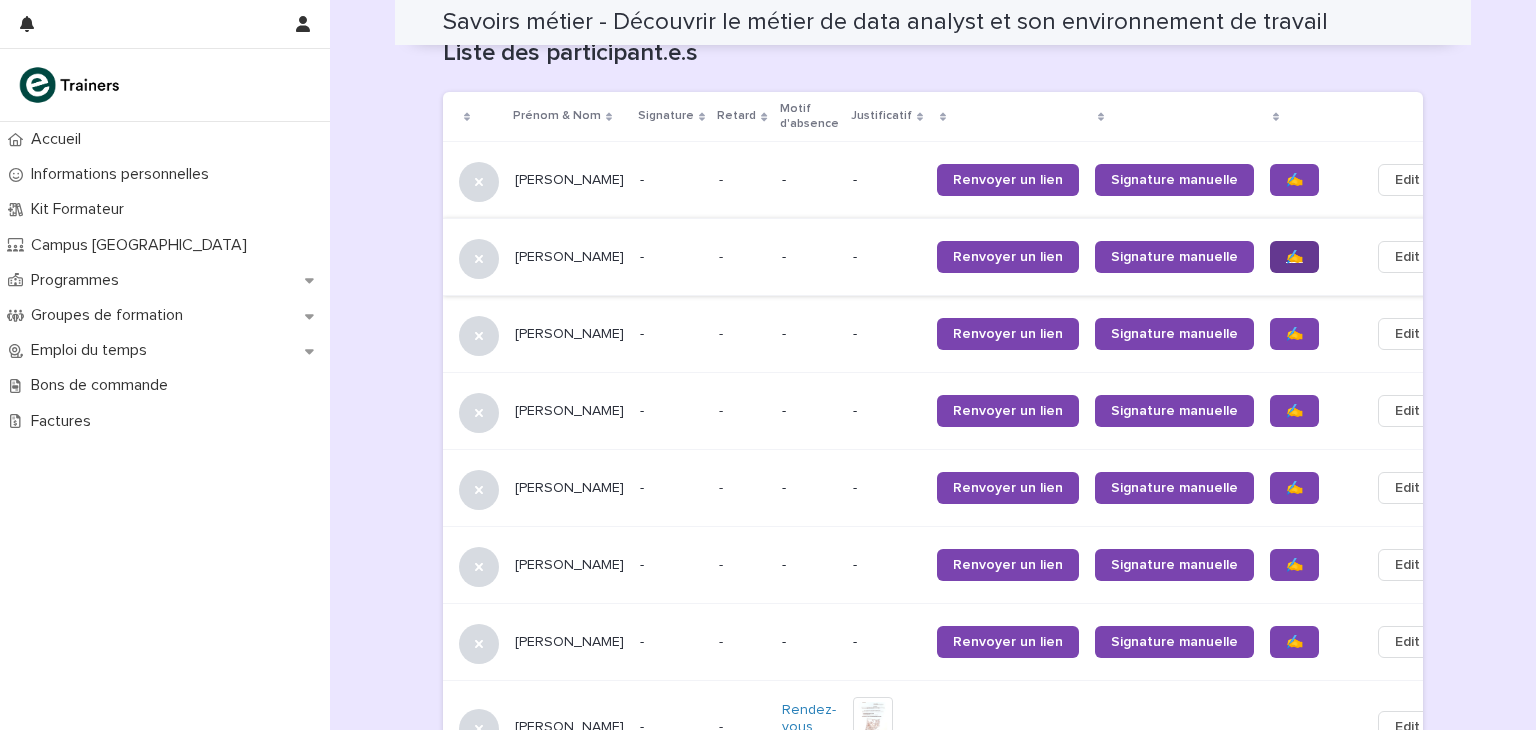 click on "✍️" at bounding box center [1294, 257] 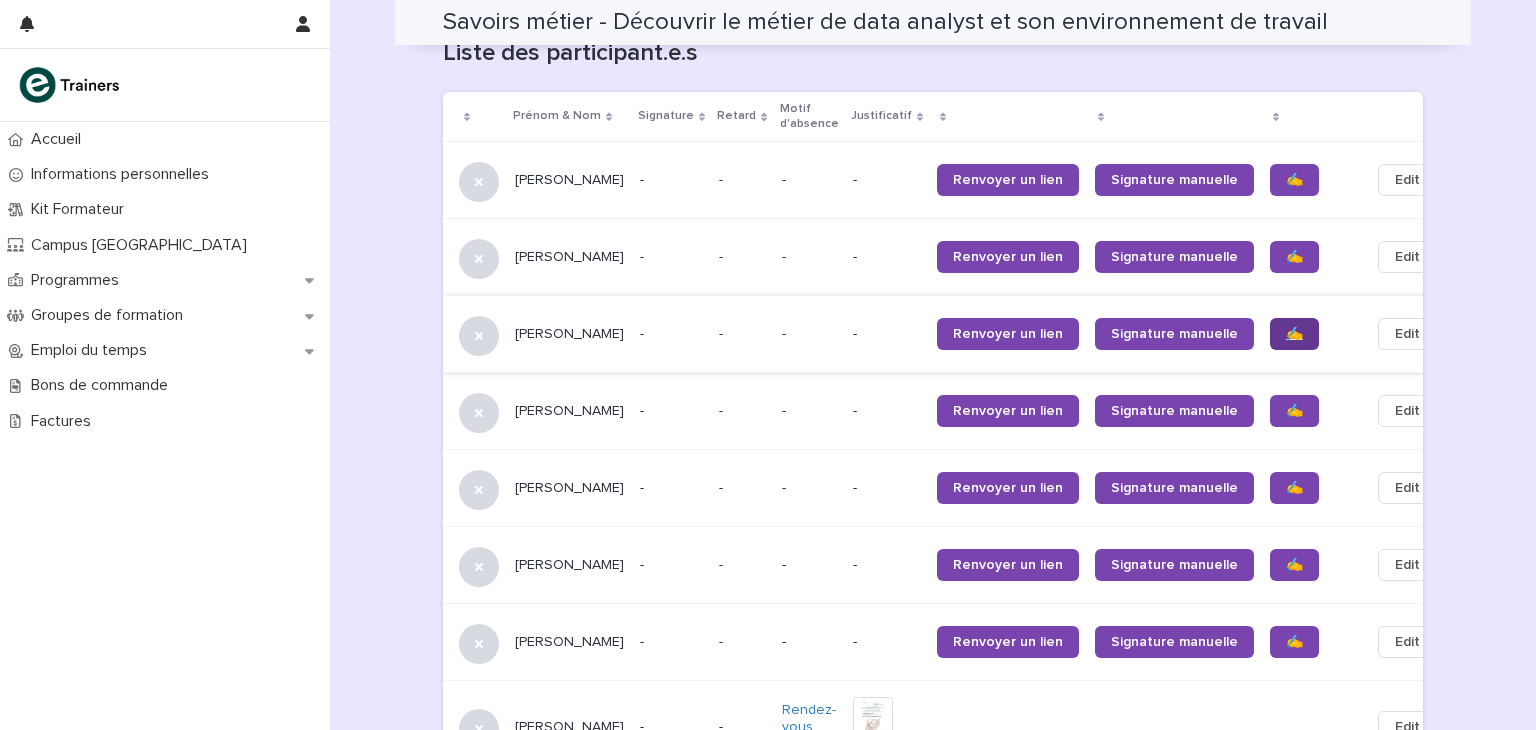 click on "✍️" at bounding box center [1294, 334] 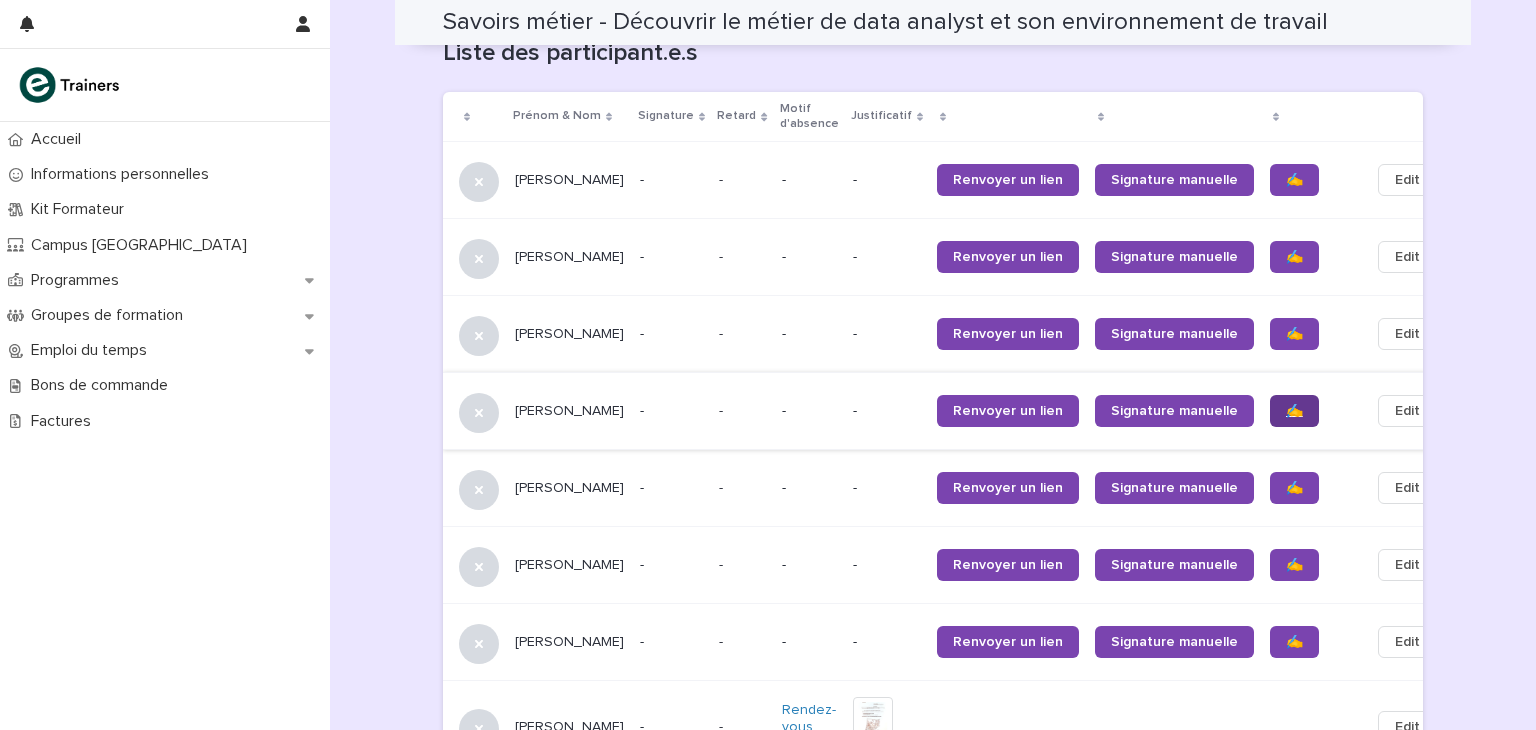 click on "✍️" at bounding box center [1294, 411] 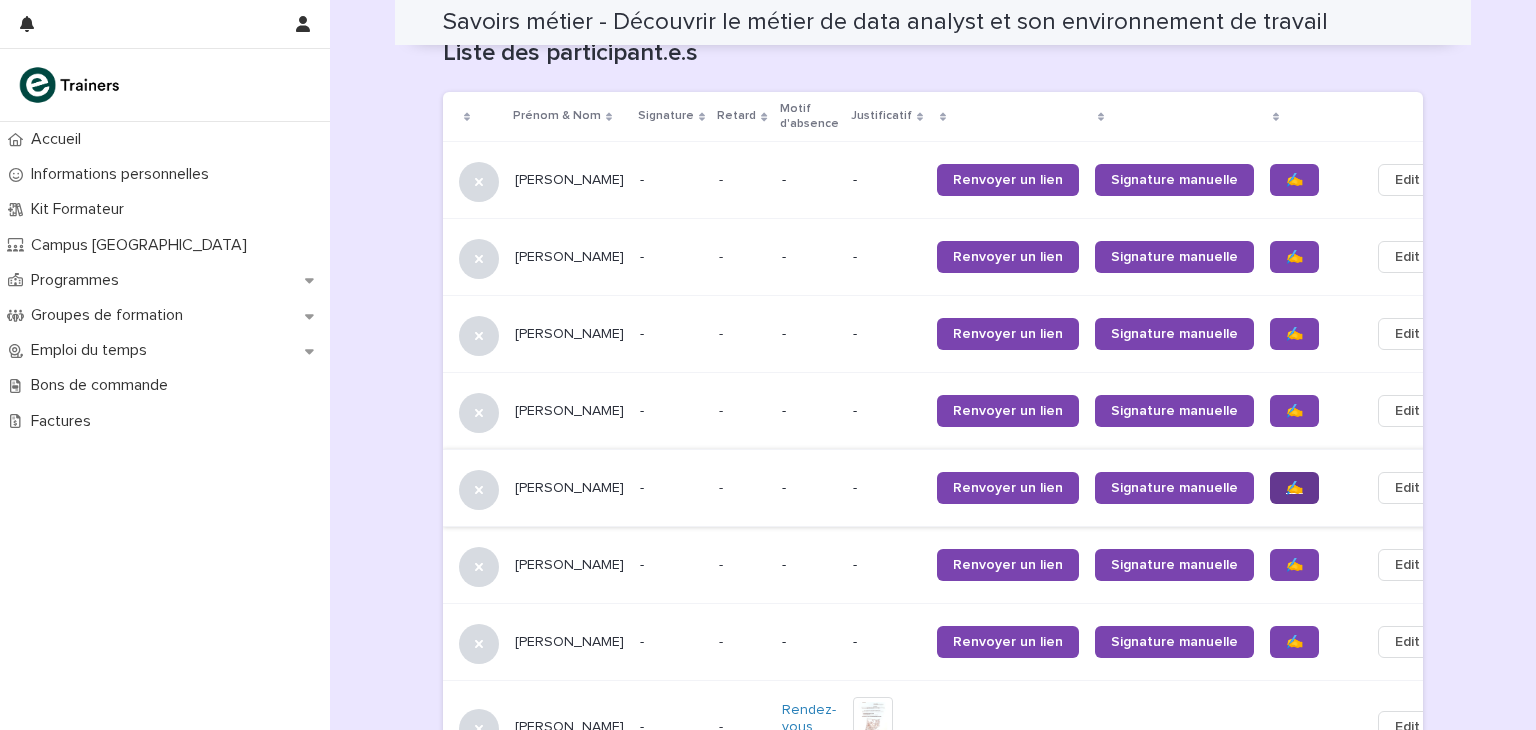 click on "✍️" at bounding box center (1294, 488) 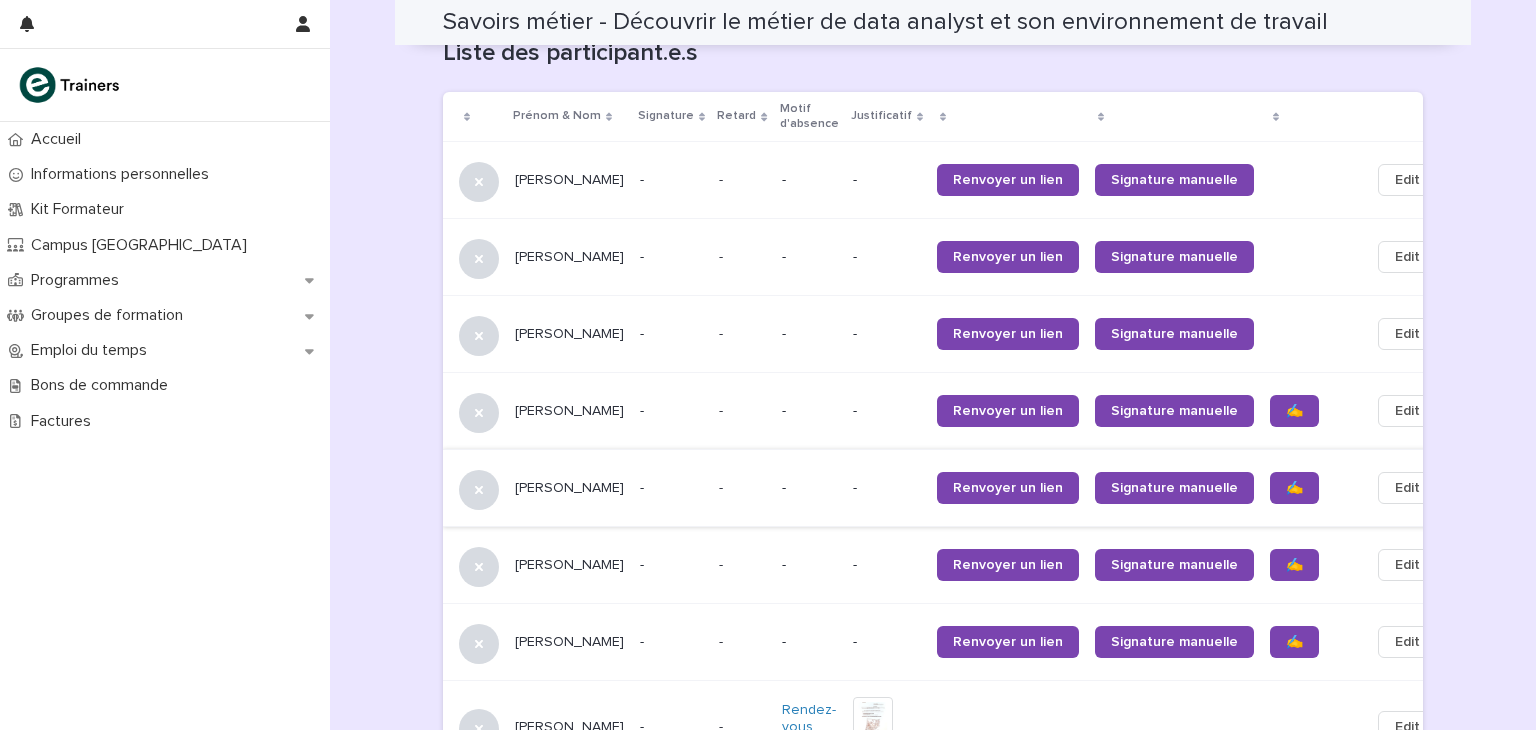click on "✍️" at bounding box center [1294, 565] 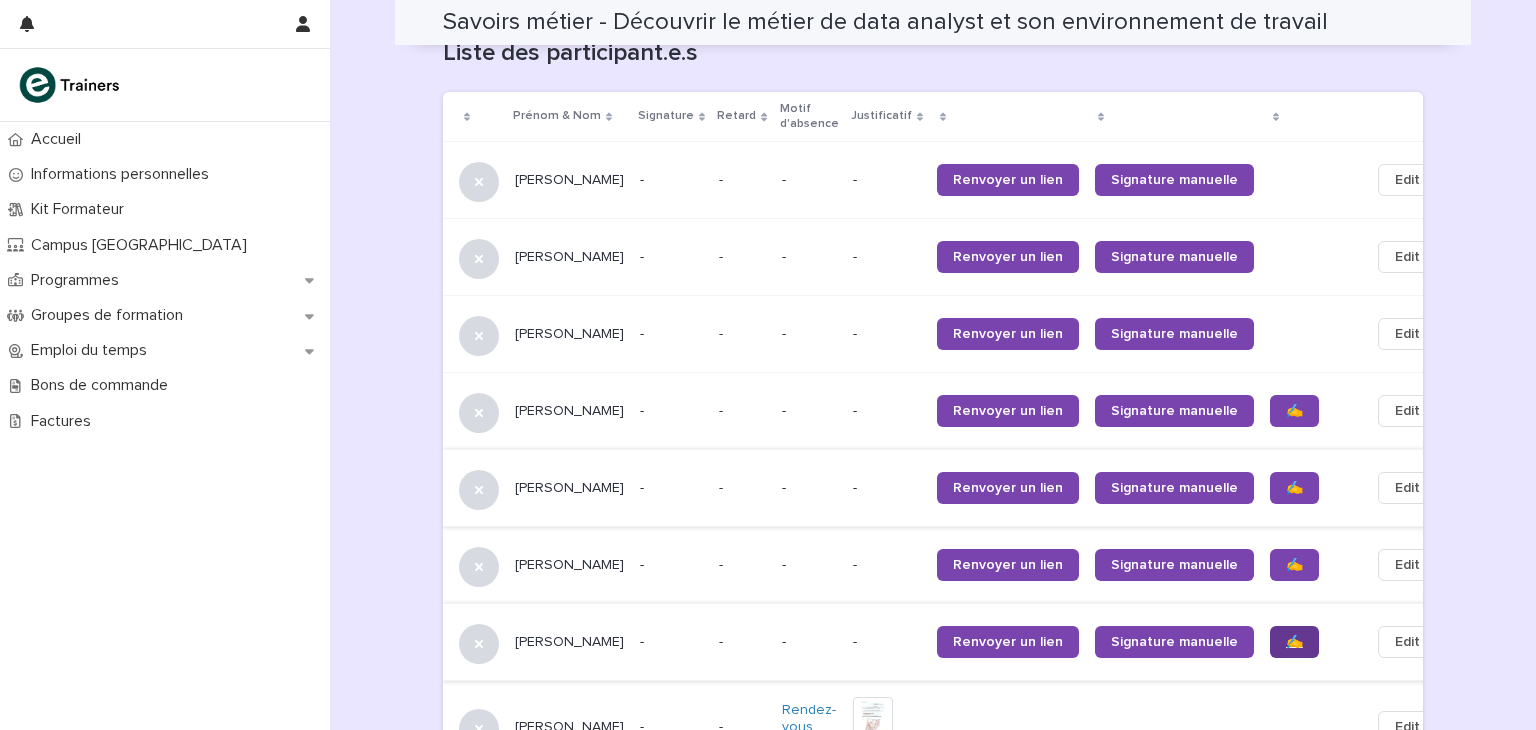 click on "✍️" at bounding box center [1294, 642] 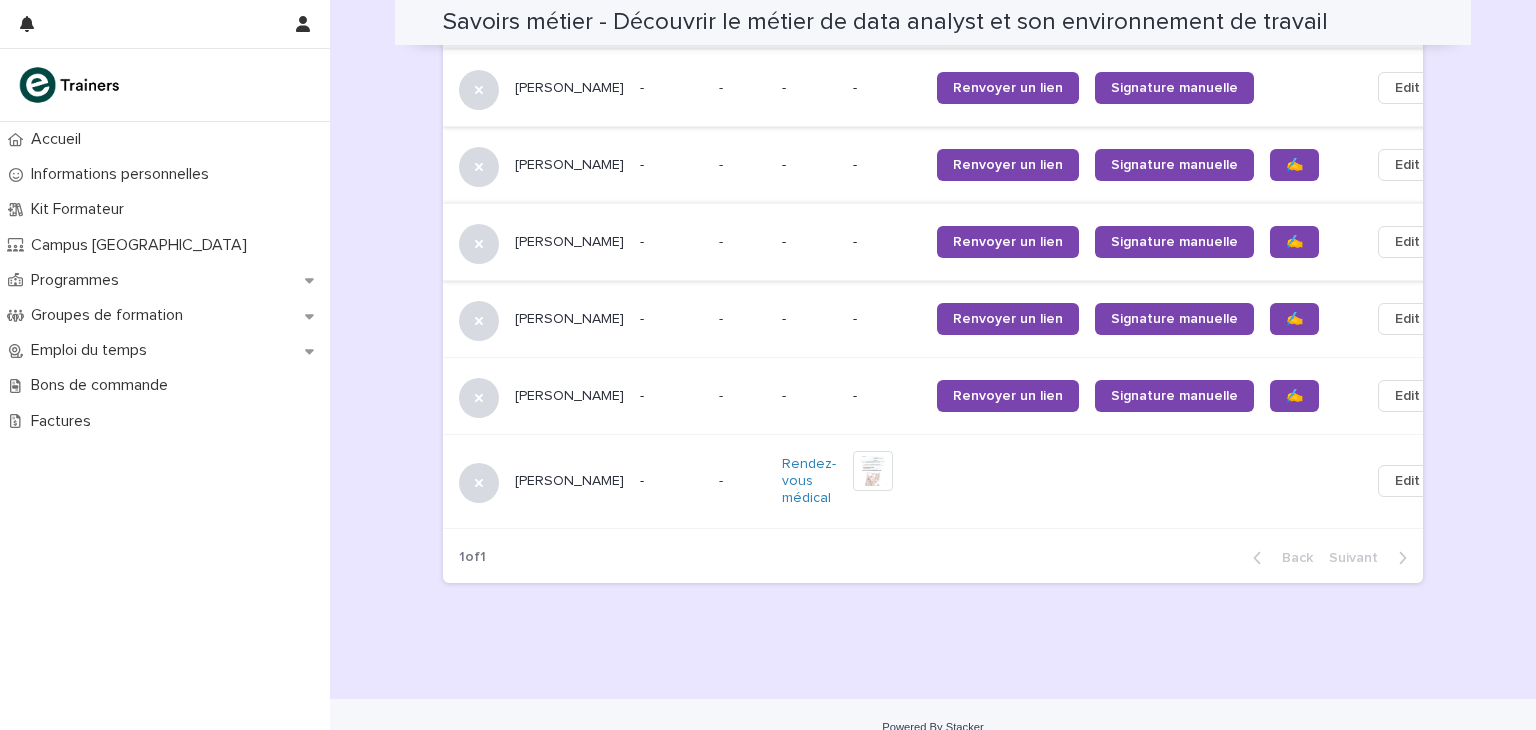 scroll, scrollTop: 1556, scrollLeft: 0, axis: vertical 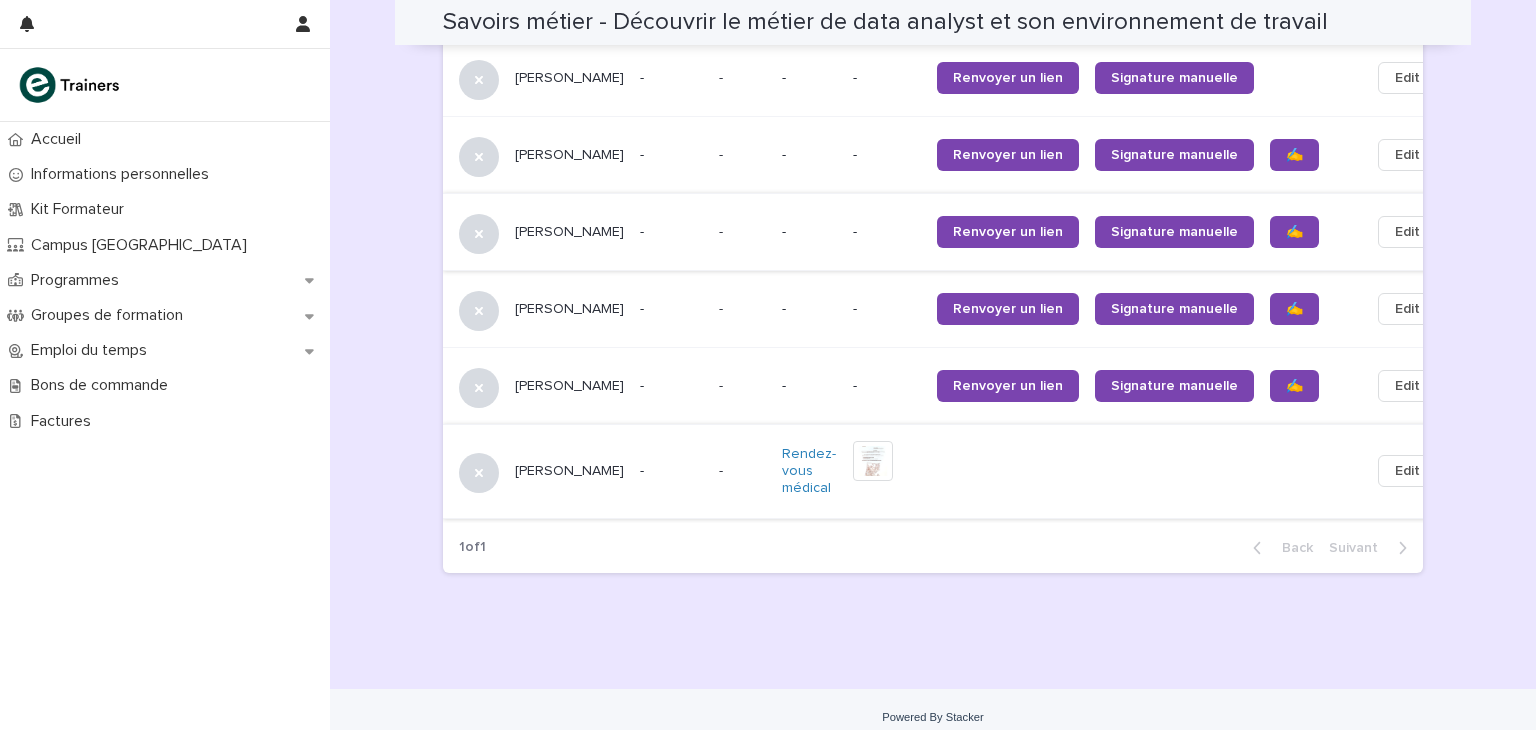 click on "Edit" at bounding box center (1407, 471) 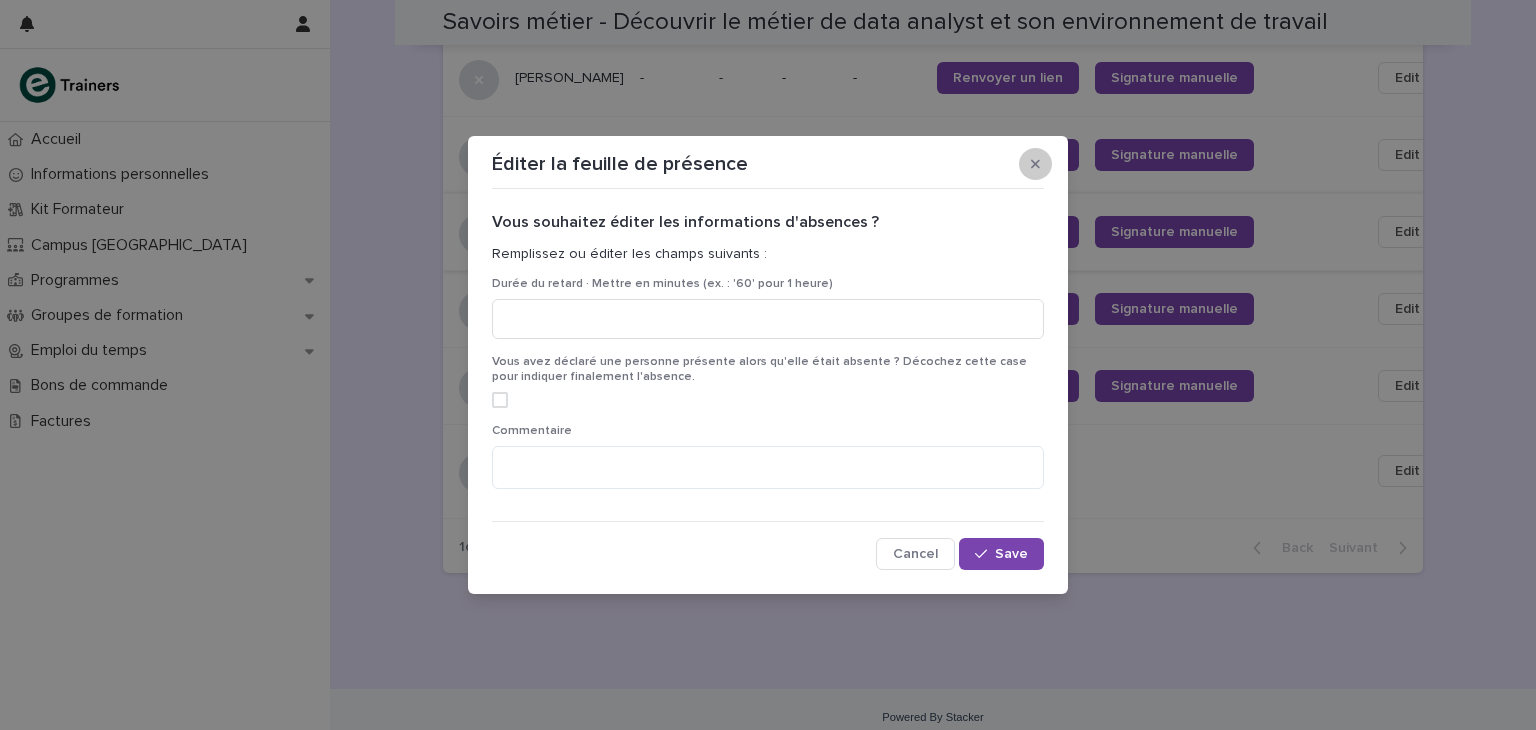 click 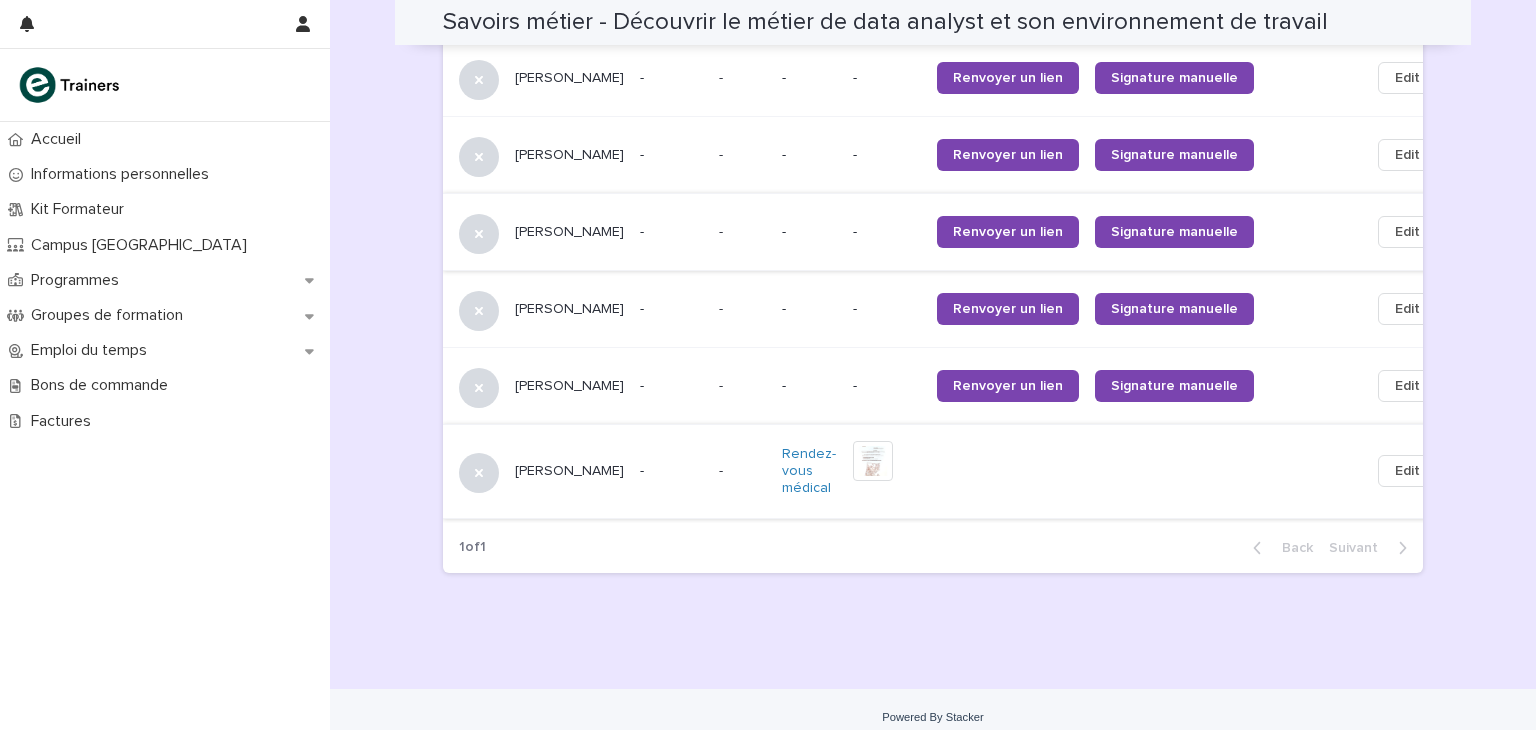 click on "Edit" at bounding box center [1407, 471] 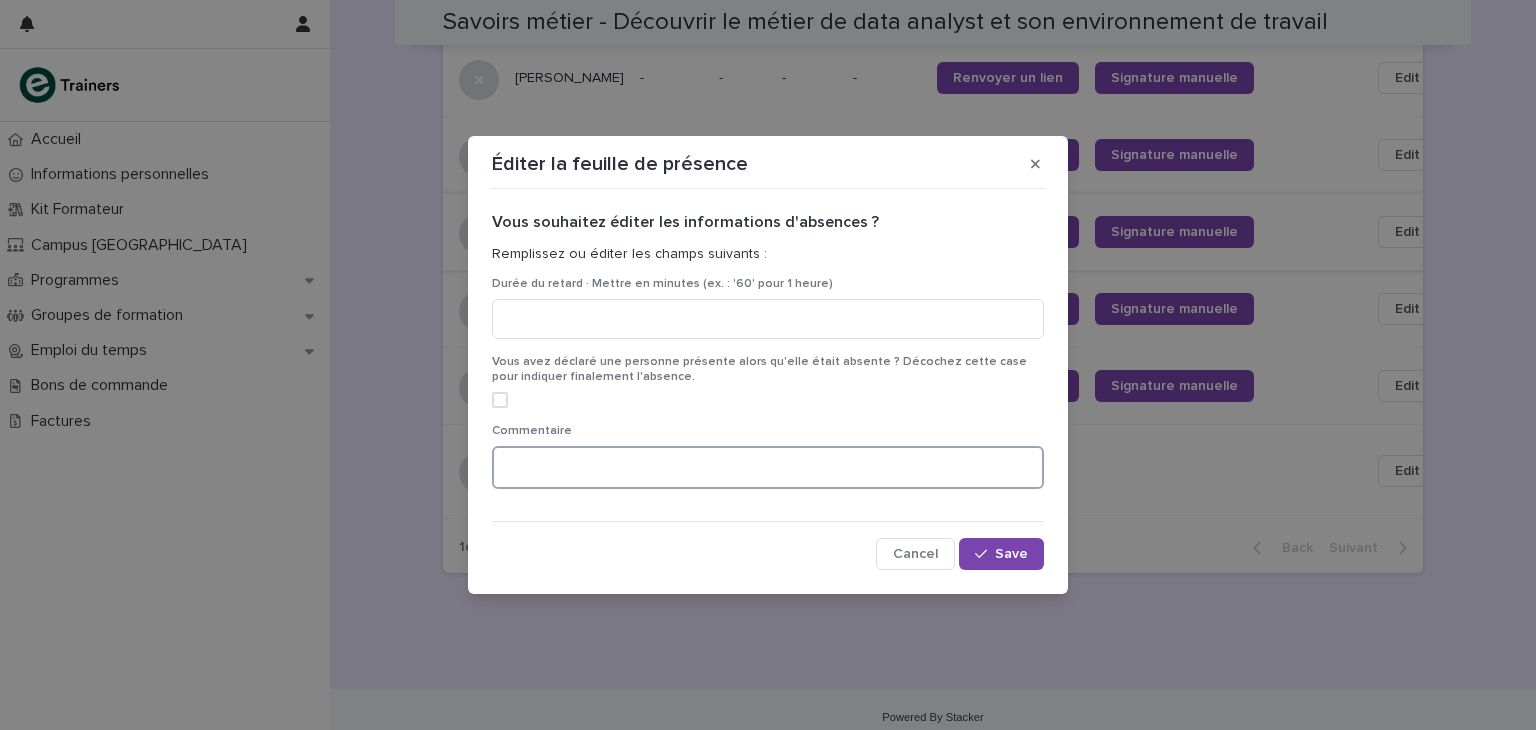 click at bounding box center (768, 467) 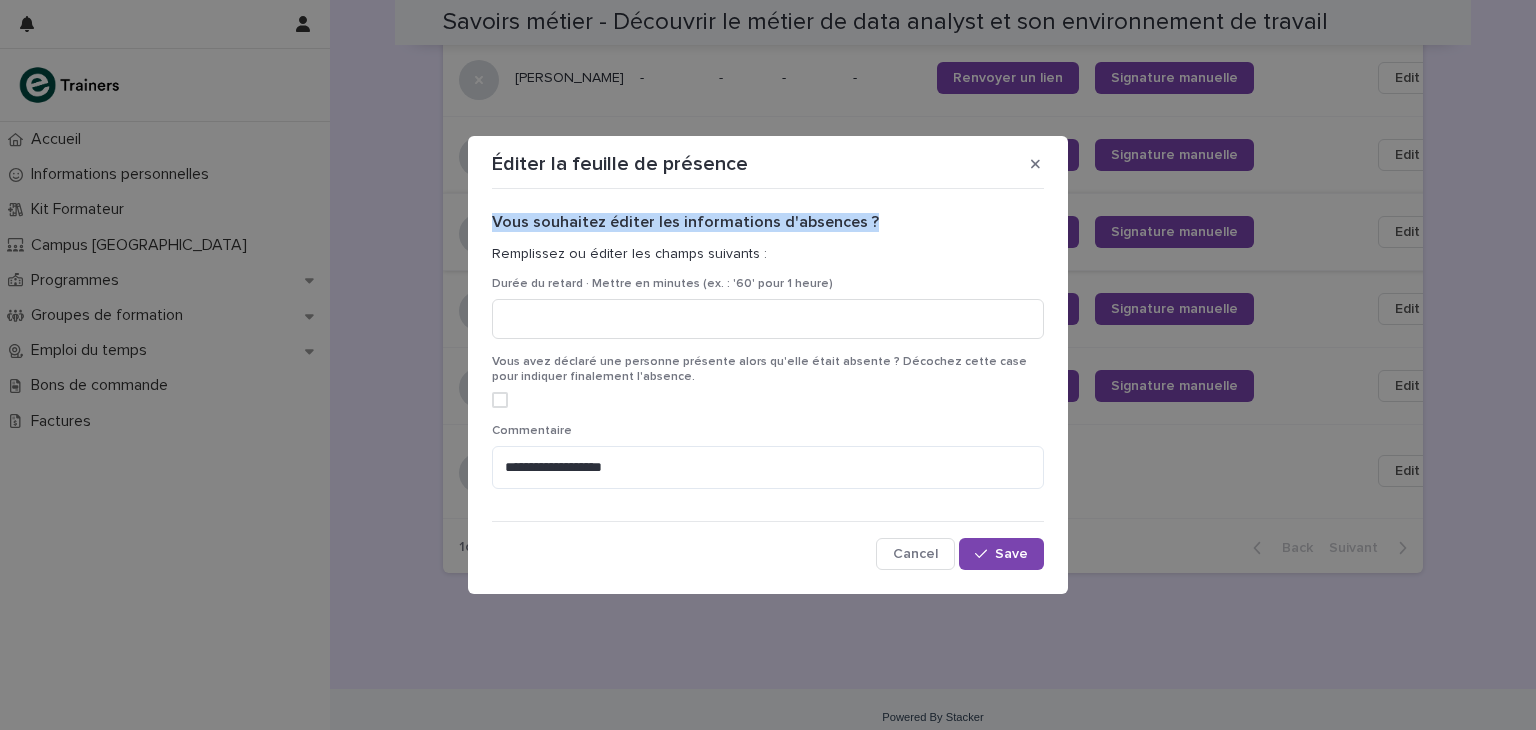 drag, startPoint x: 944, startPoint y: 169, endPoint x: 944, endPoint y: 200, distance: 31 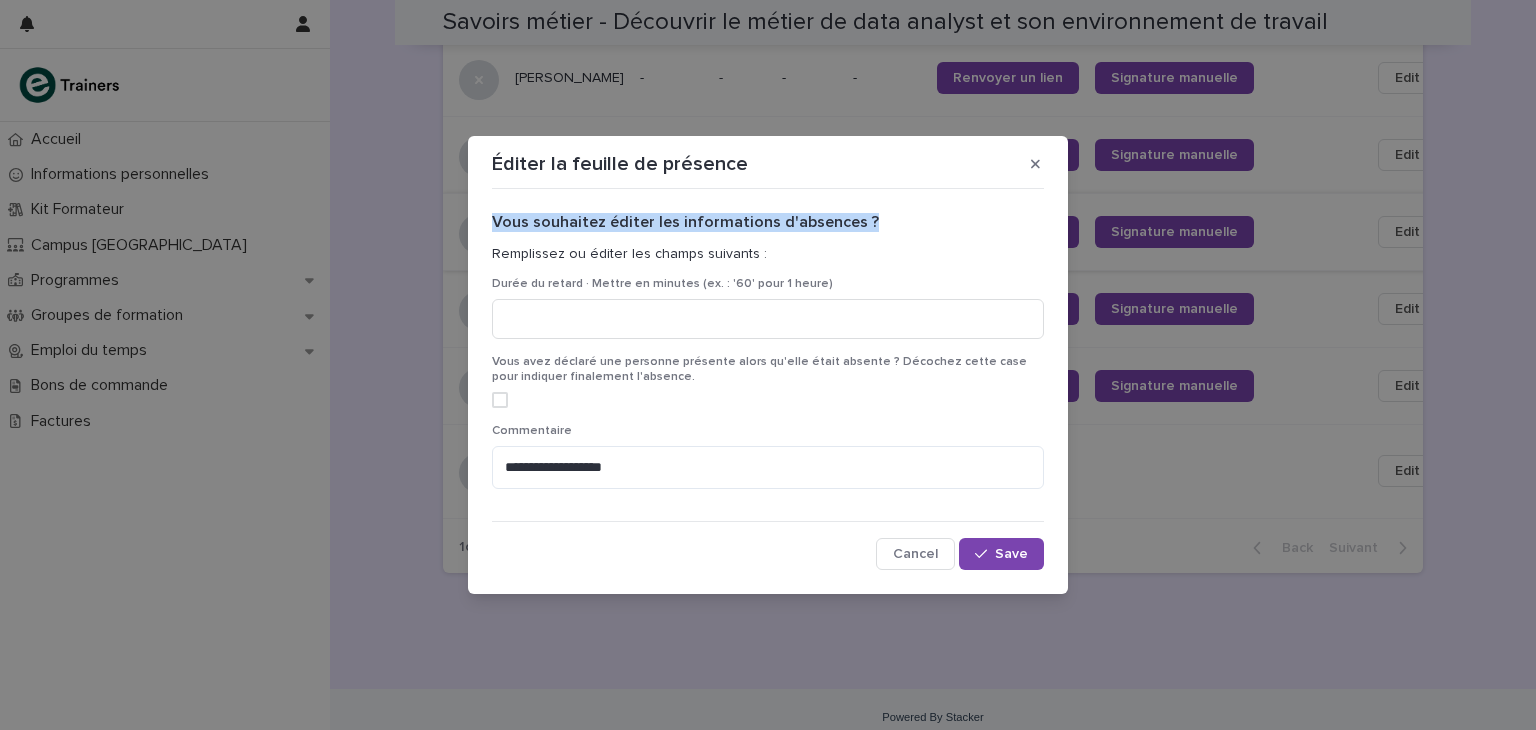 click on "**********" at bounding box center [768, 365] 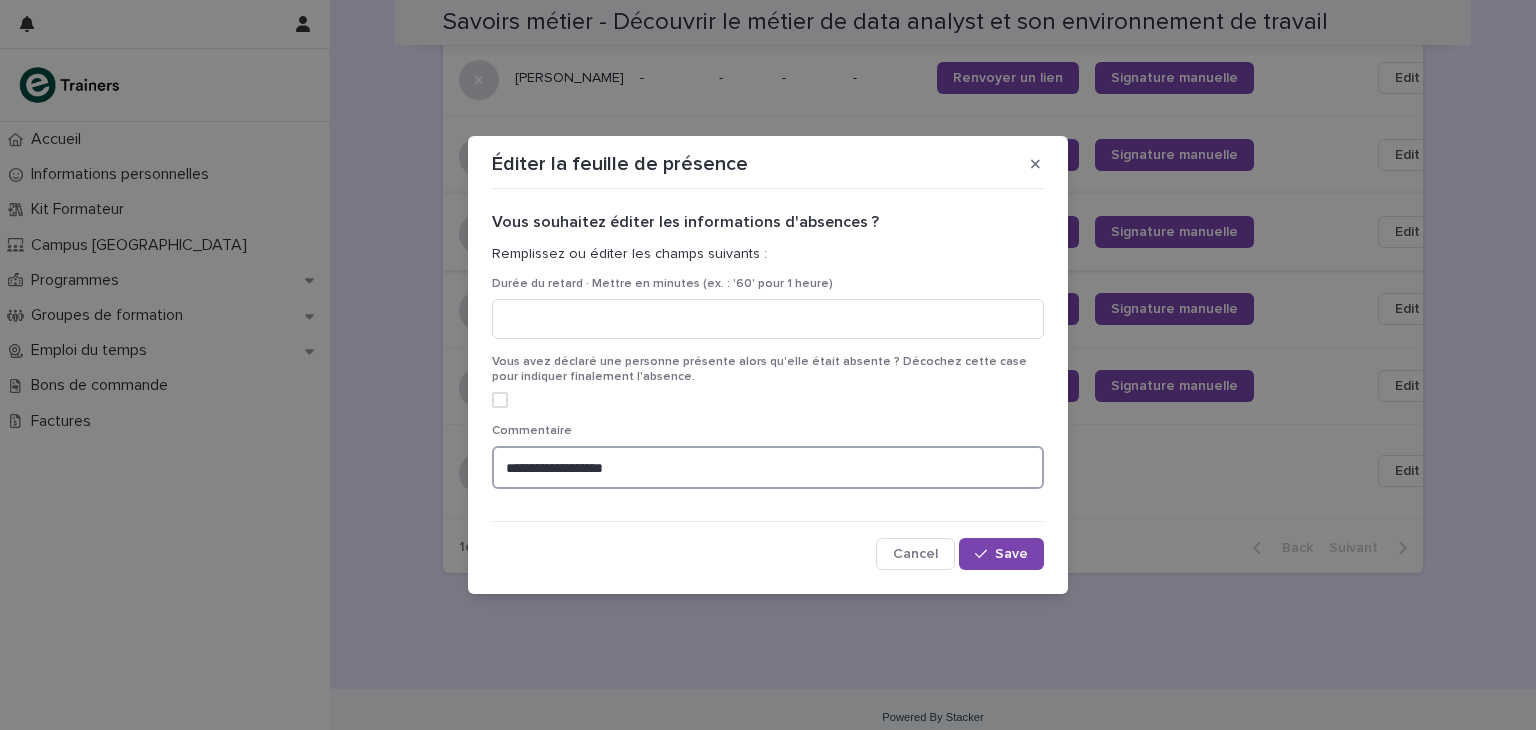 click on "**********" at bounding box center [768, 467] 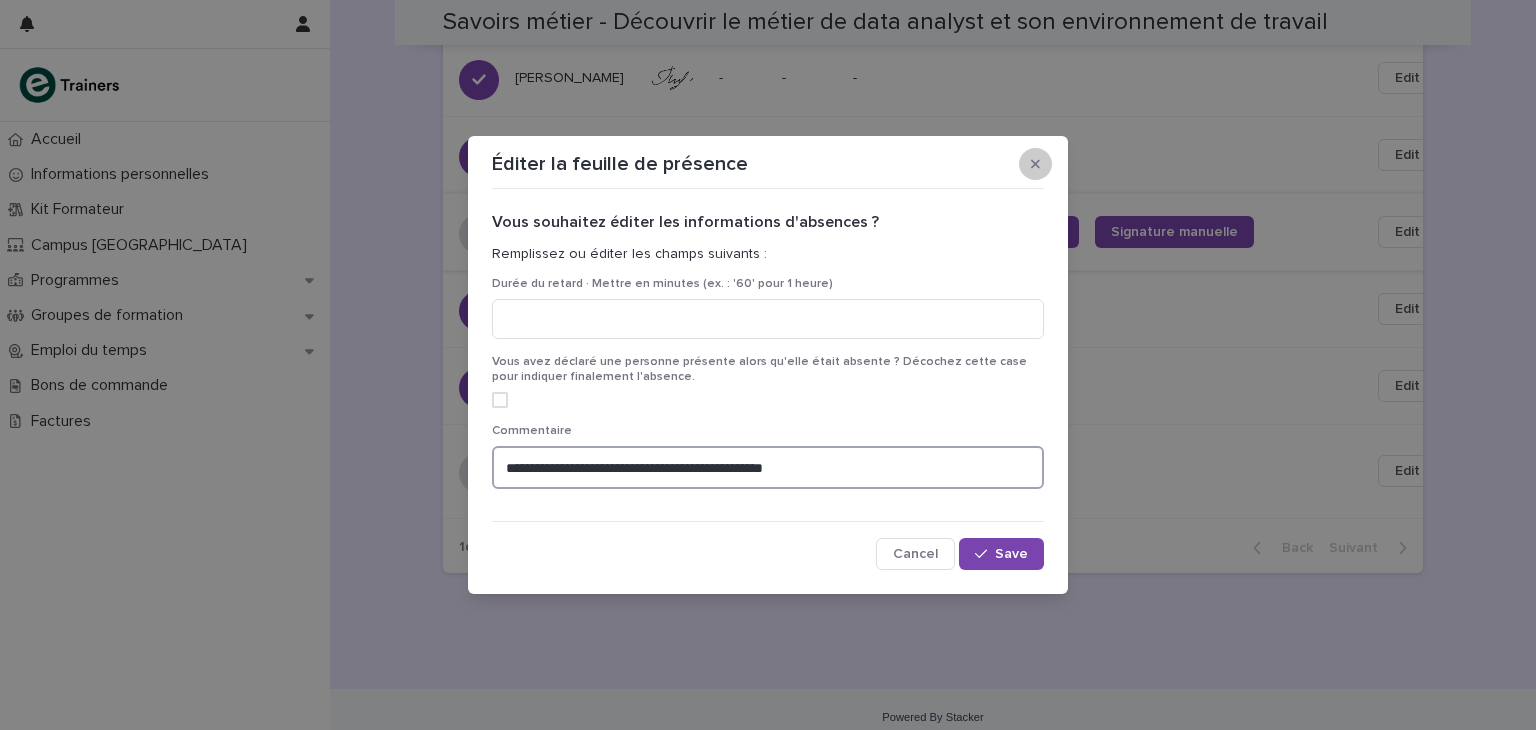 type on "**********" 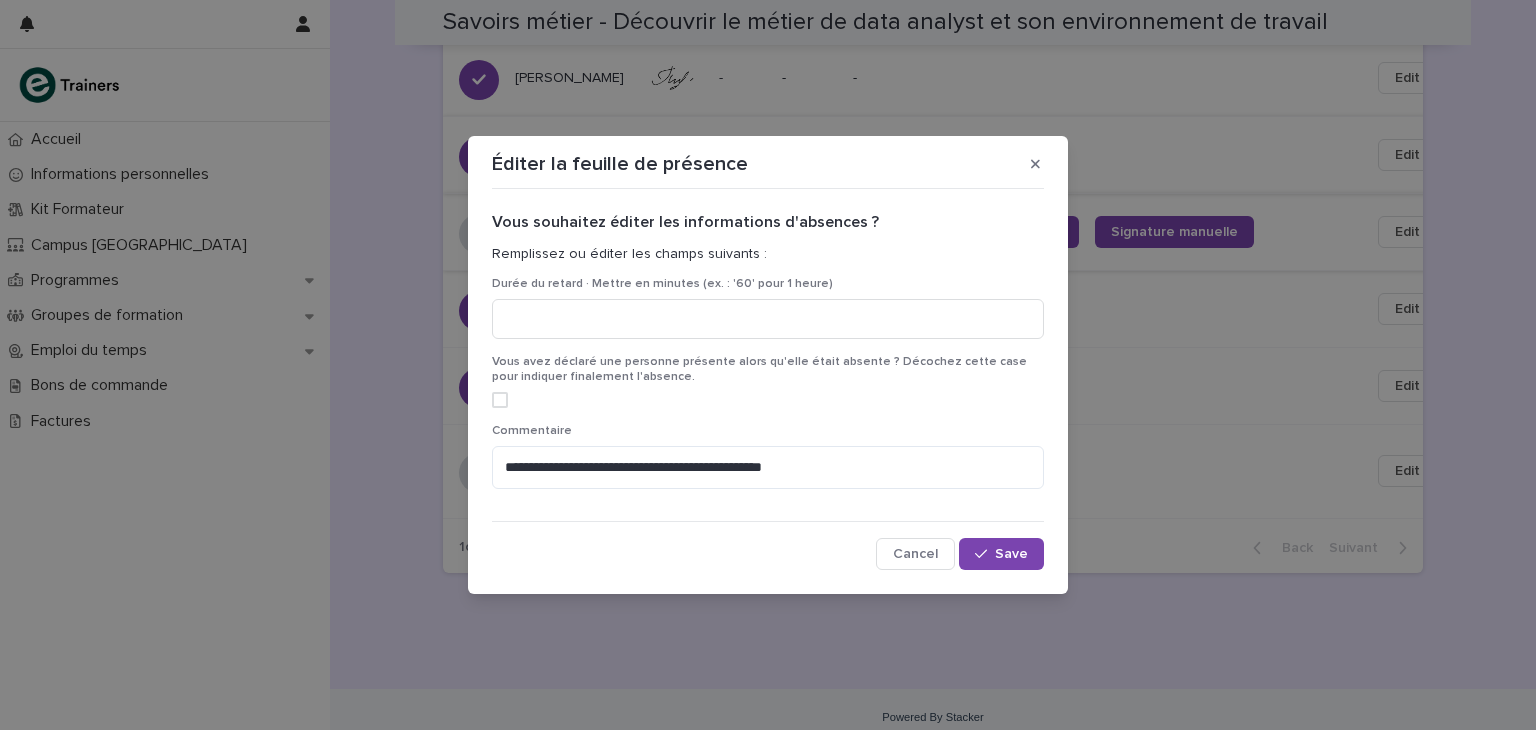 click at bounding box center [1035, 164] 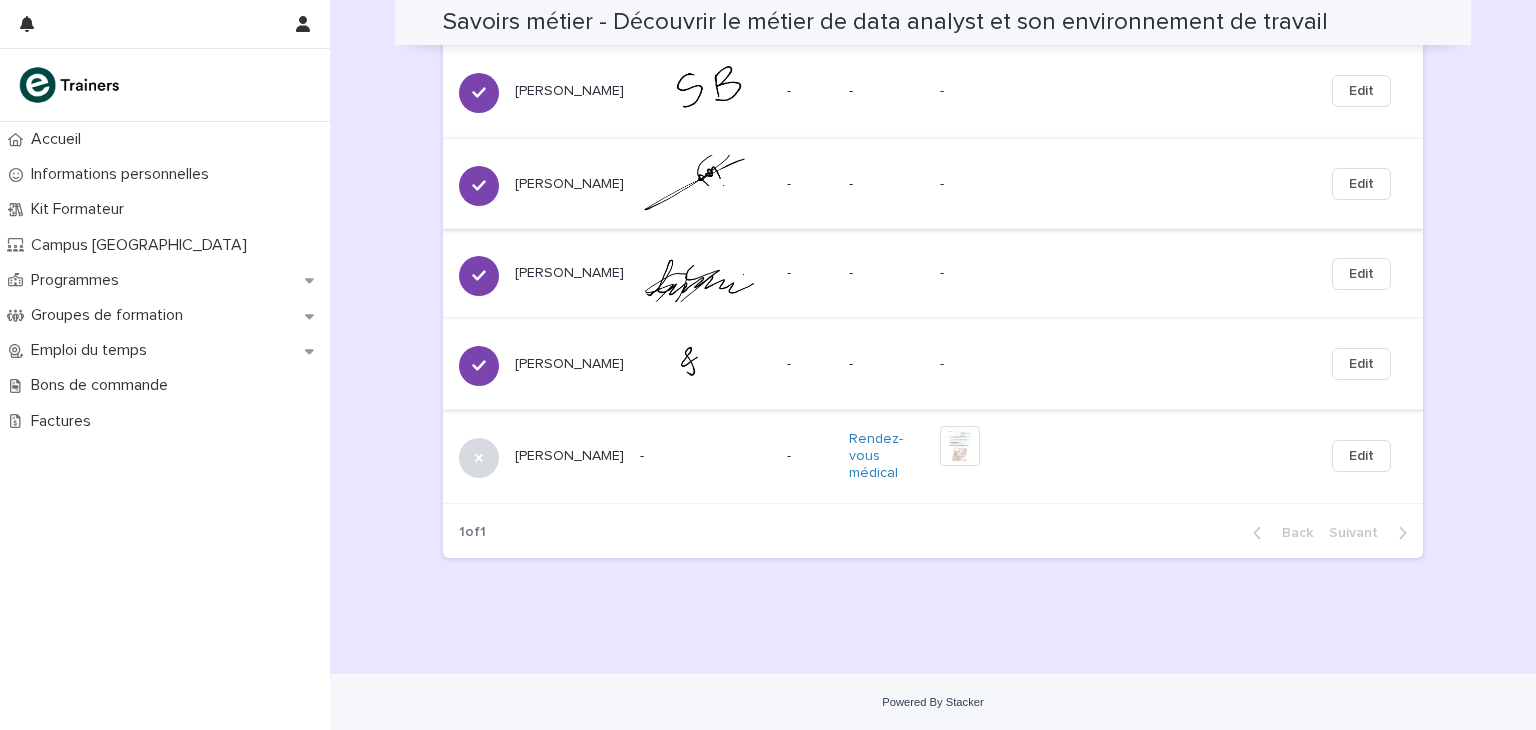 scroll, scrollTop: 1681, scrollLeft: 0, axis: vertical 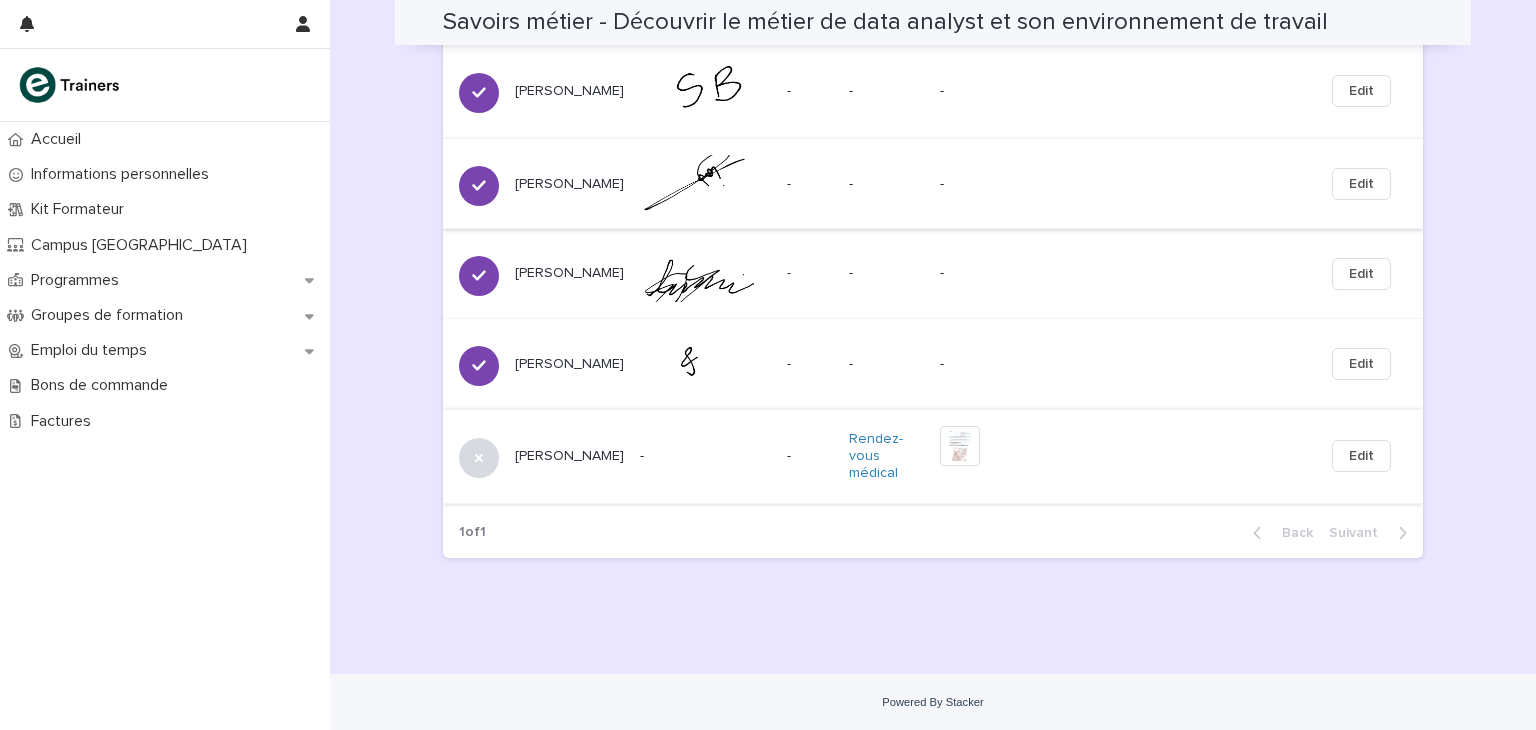 click on "Edit" at bounding box center (1361, 456) 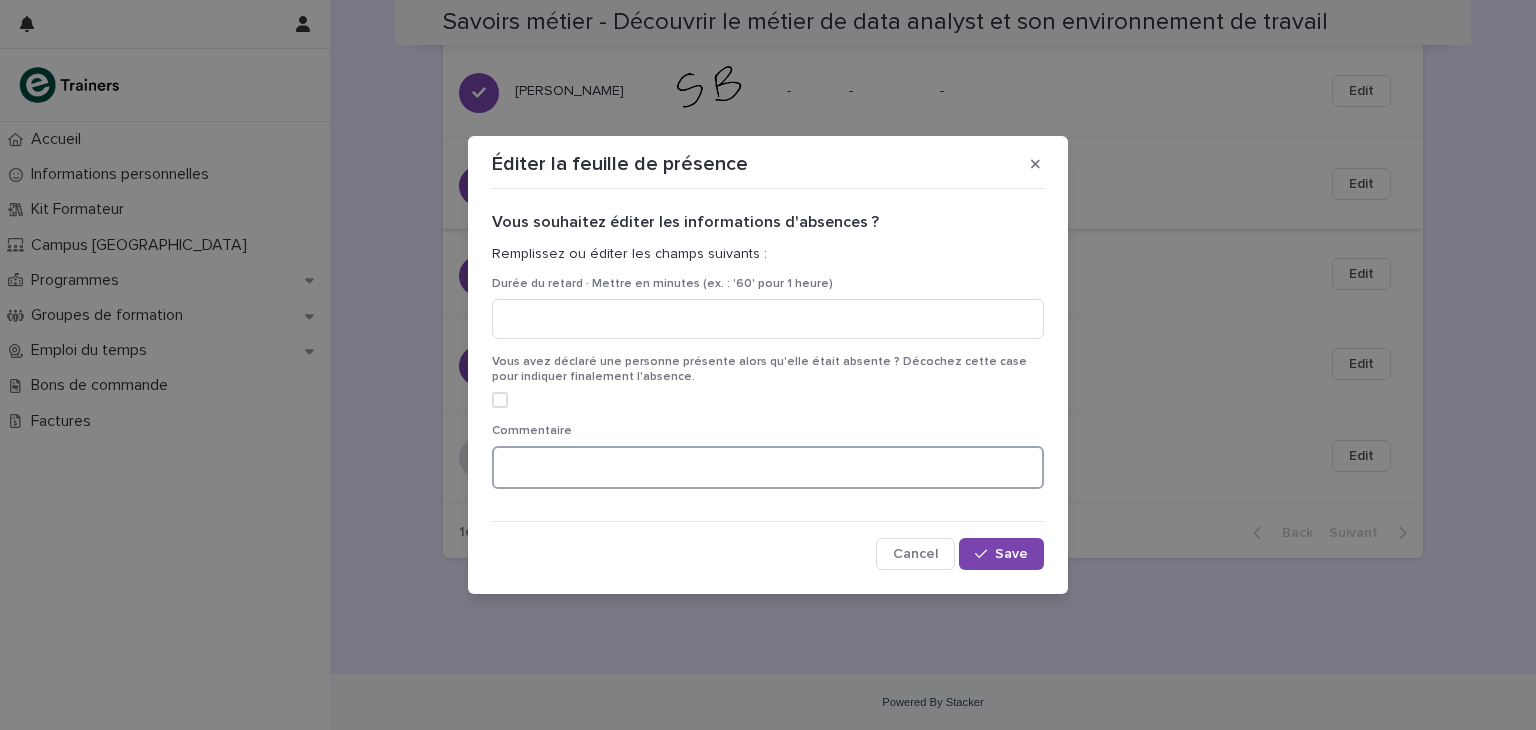 click at bounding box center [768, 467] 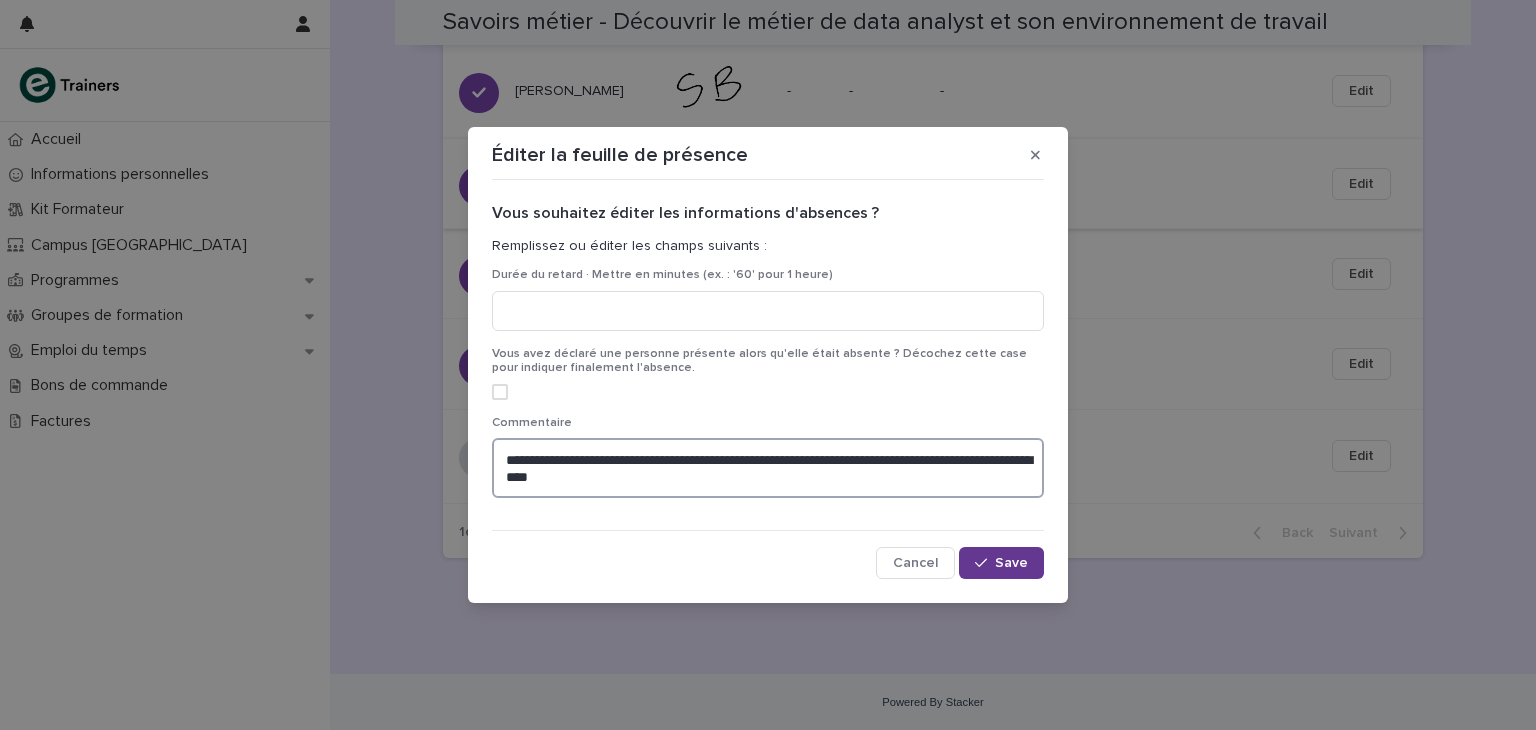 type on "**********" 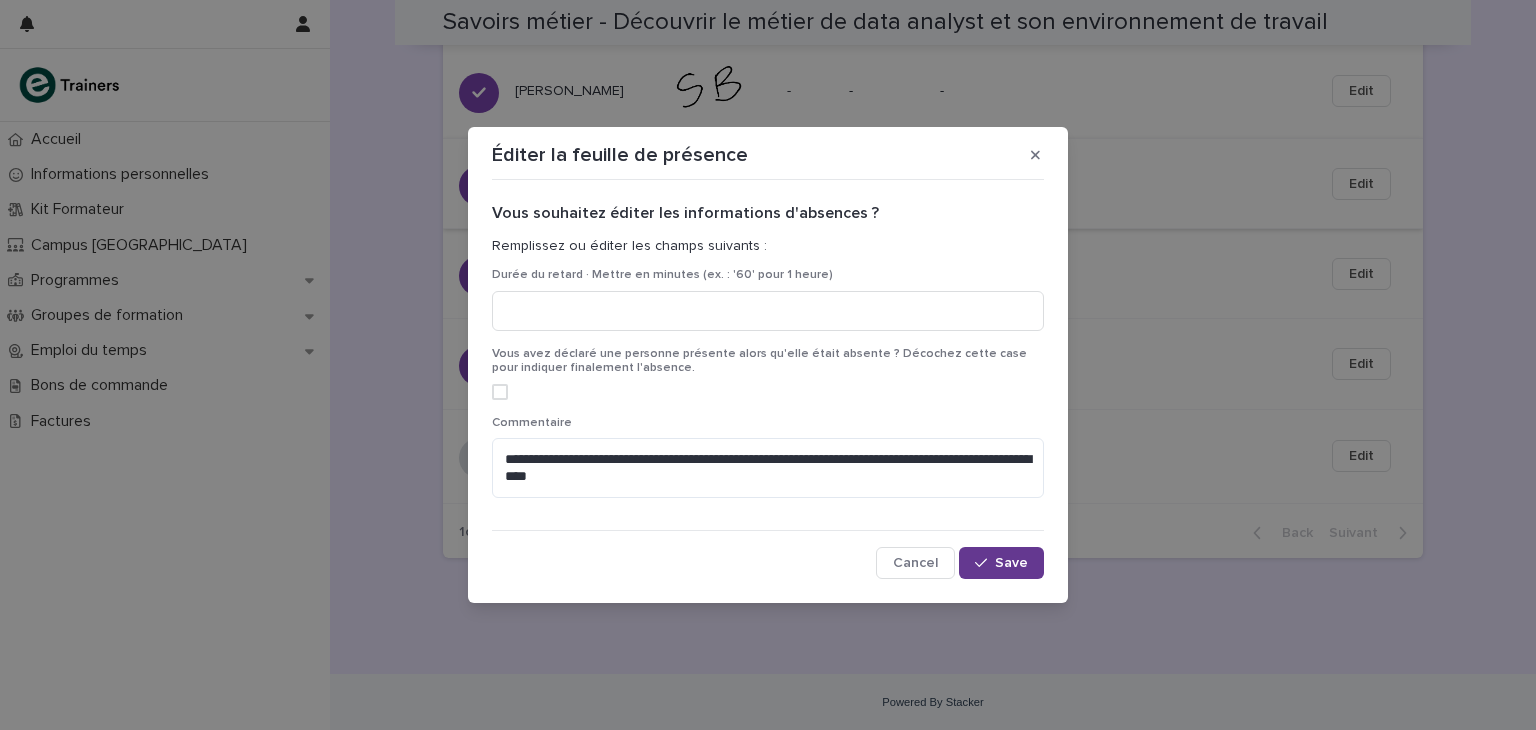 click on "Save" at bounding box center [1011, 563] 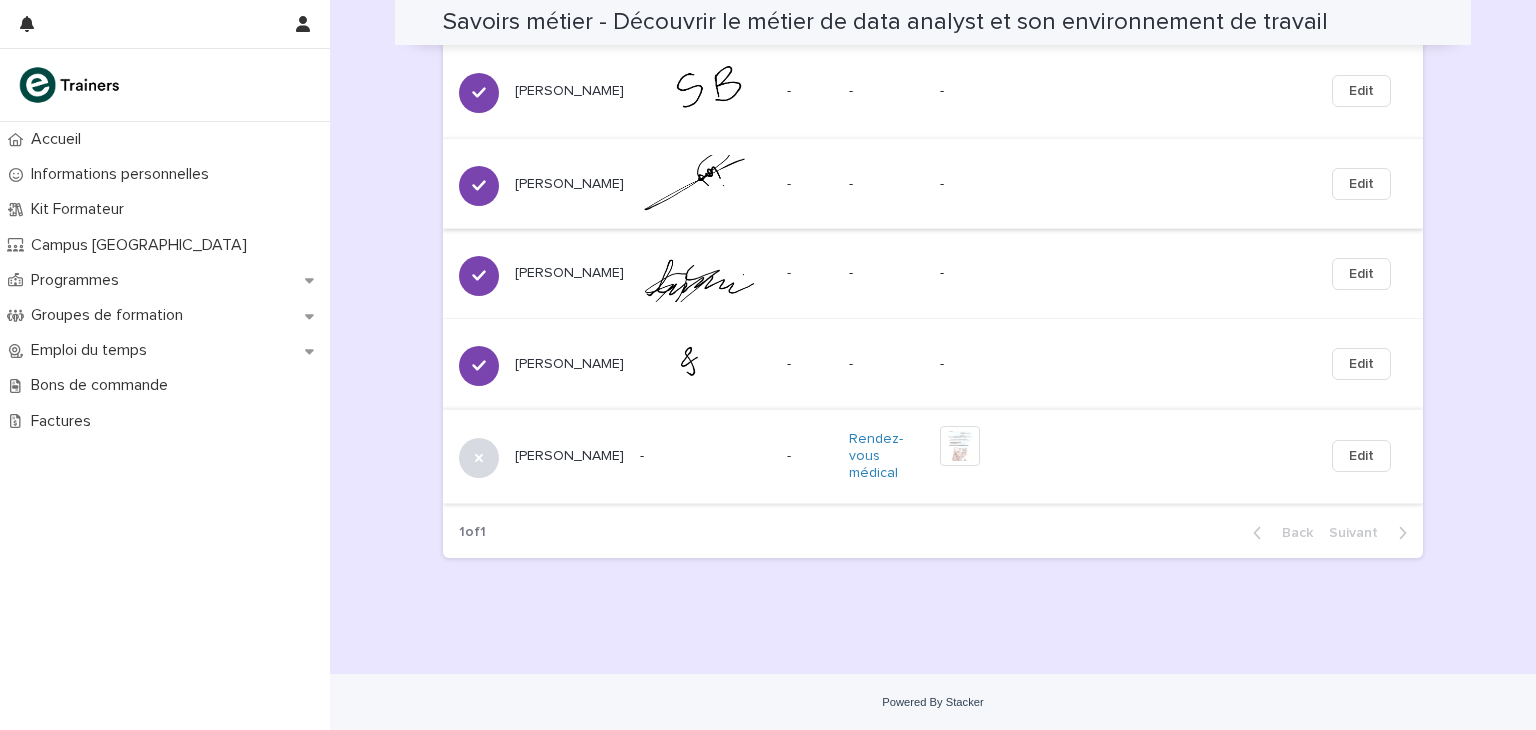 click on "Edit" at bounding box center [1361, 456] 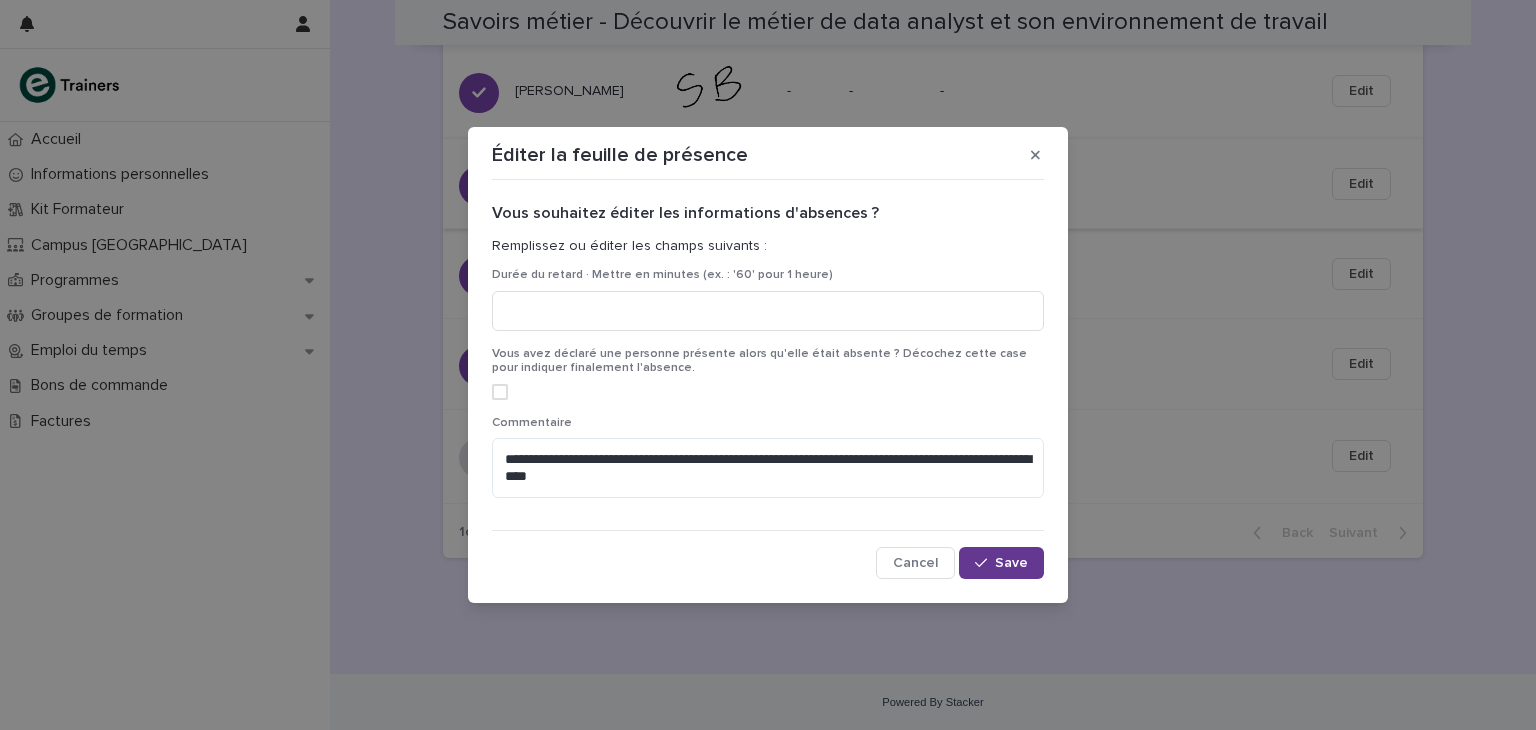 click on "Save" at bounding box center [1011, 563] 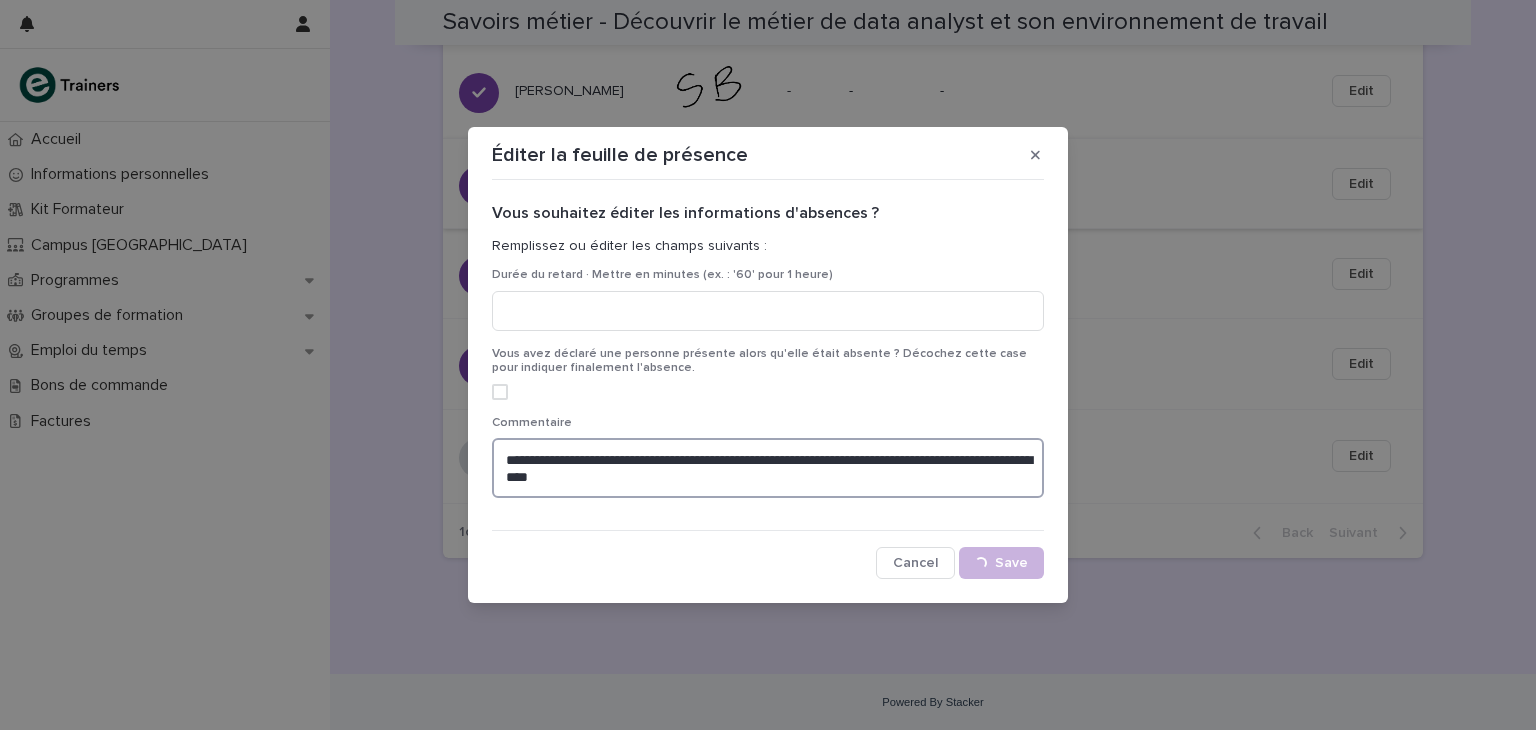 click on "**********" at bounding box center (768, 468) 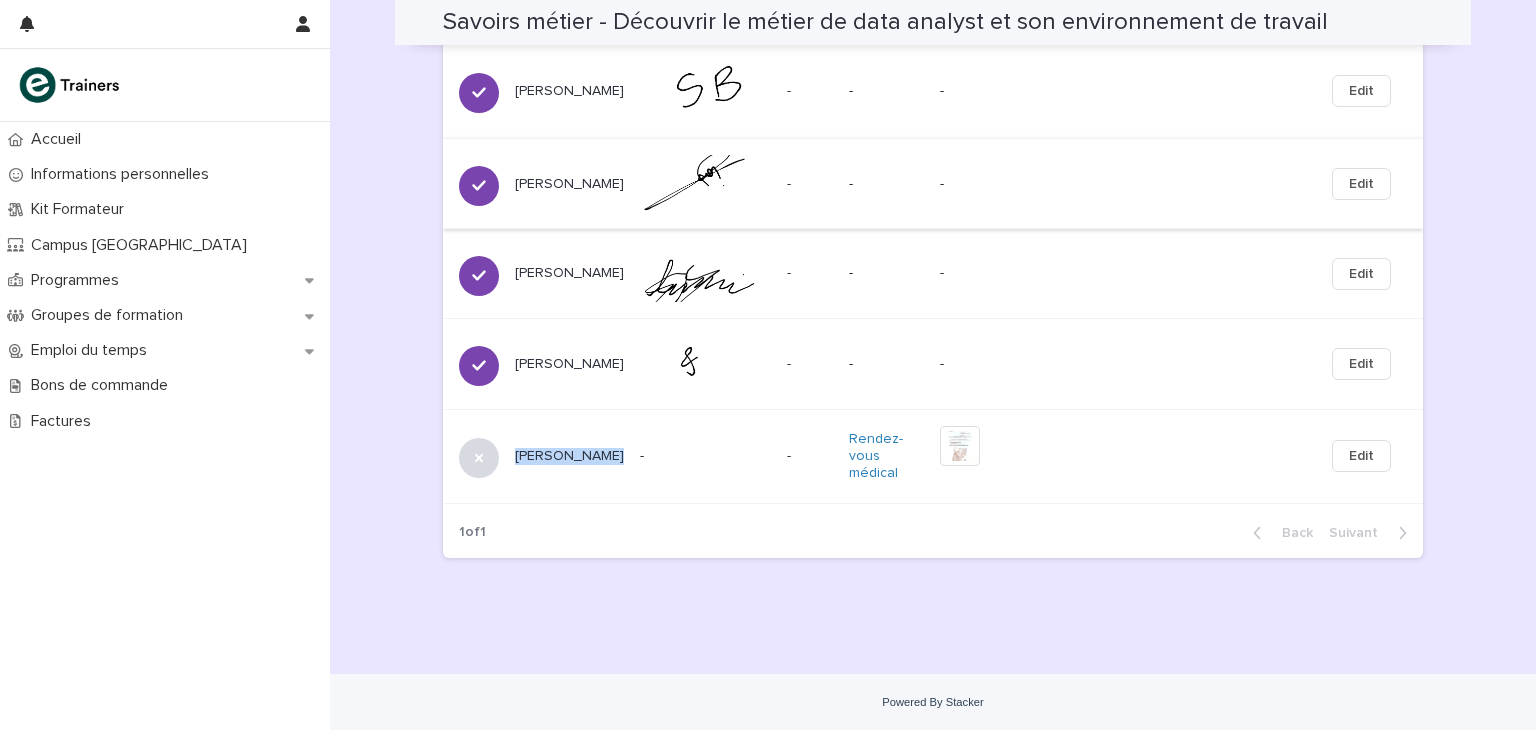 click on "[PERSON_NAME]" at bounding box center [569, 456] 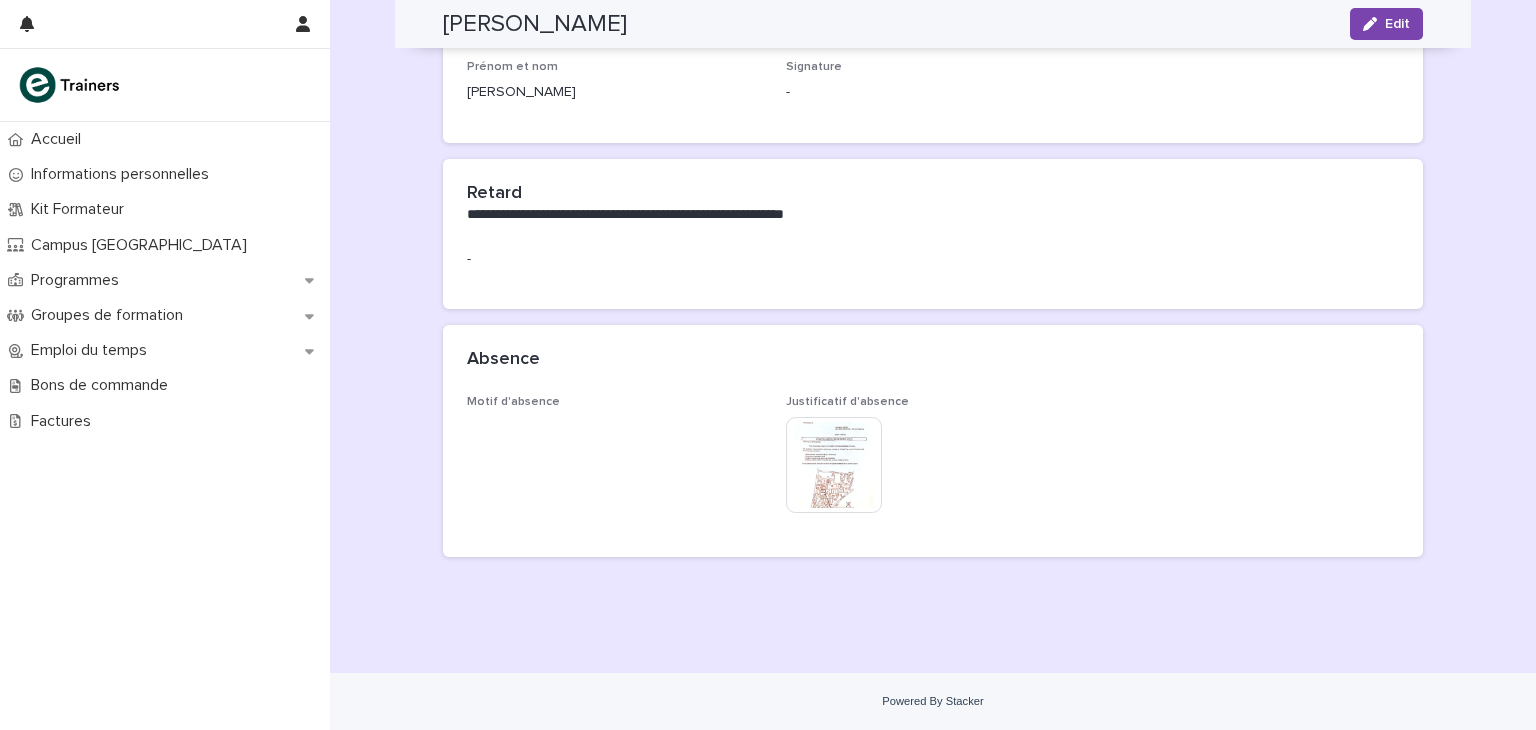 scroll, scrollTop: 233, scrollLeft: 0, axis: vertical 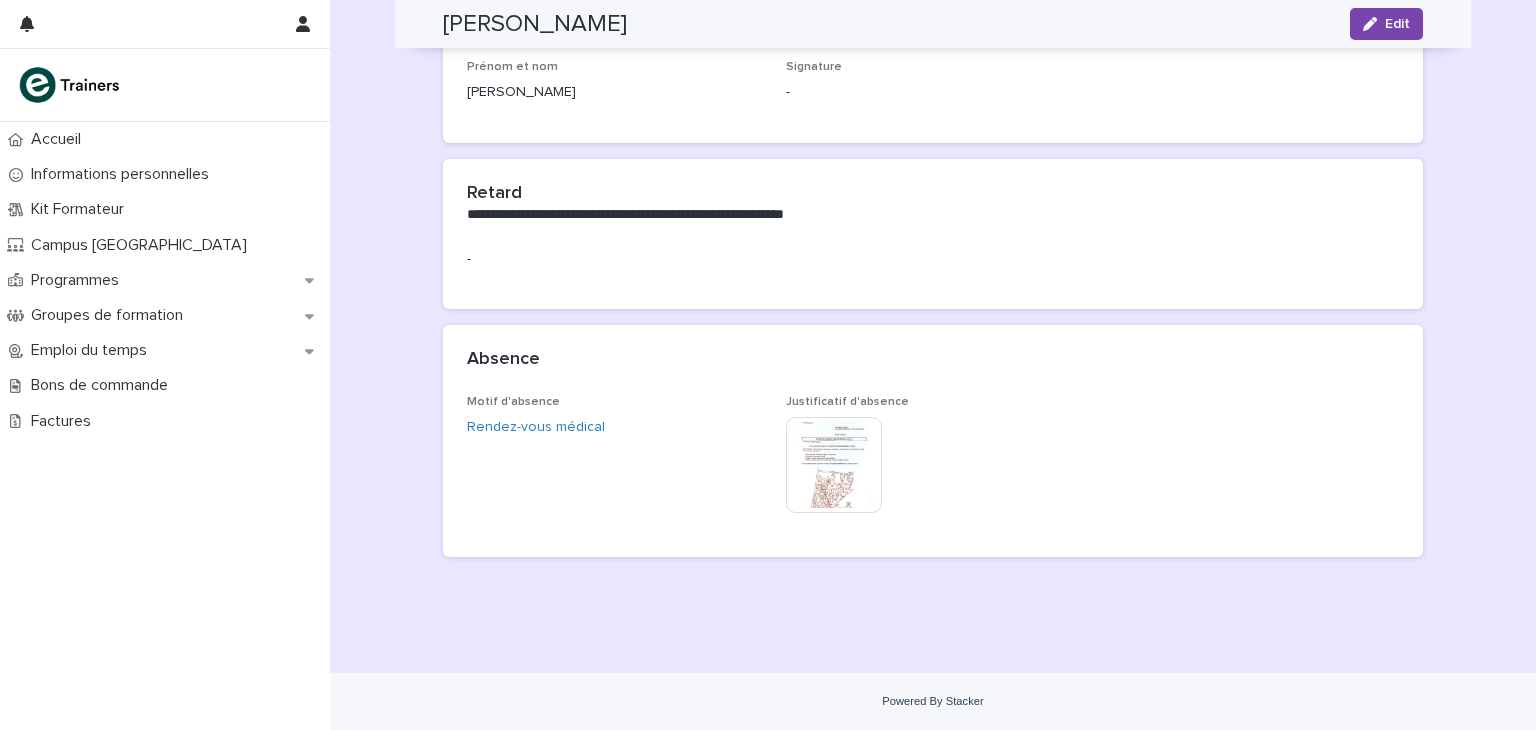 drag, startPoint x: 597, startPoint y: 462, endPoint x: 353, endPoint y: 277, distance: 306.2042 